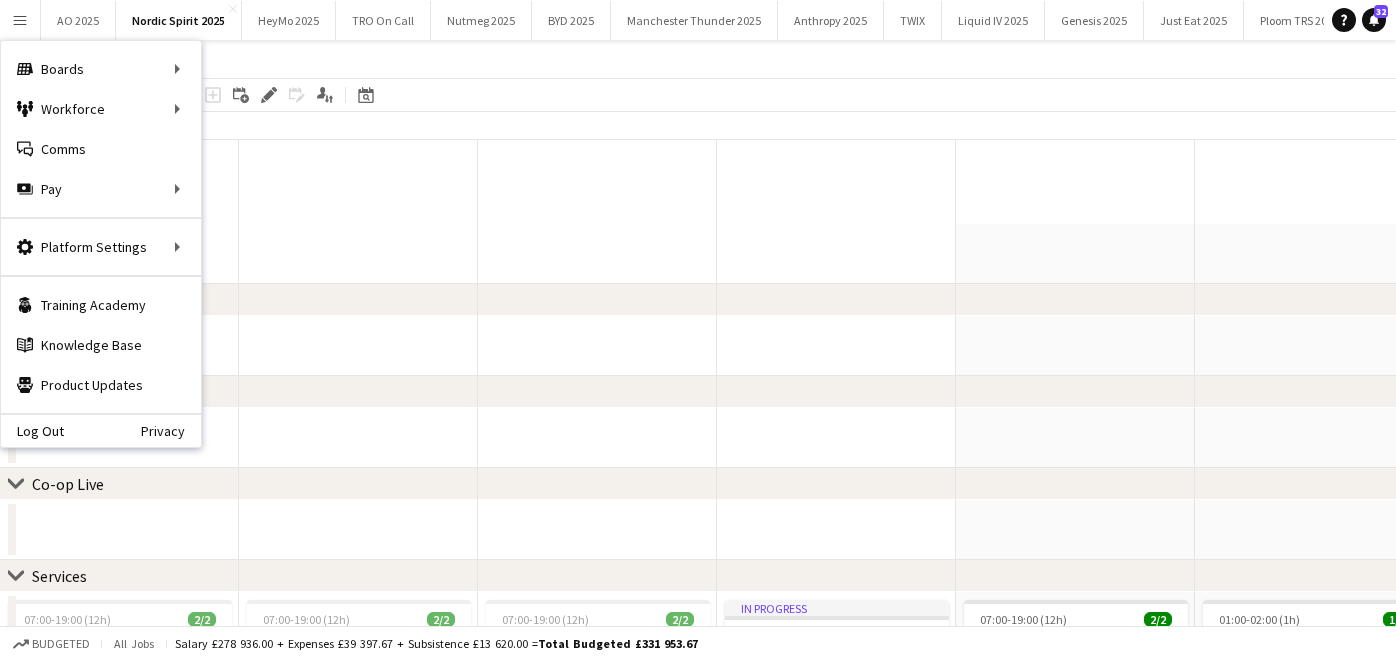 scroll, scrollTop: 2162, scrollLeft: 0, axis: vertical 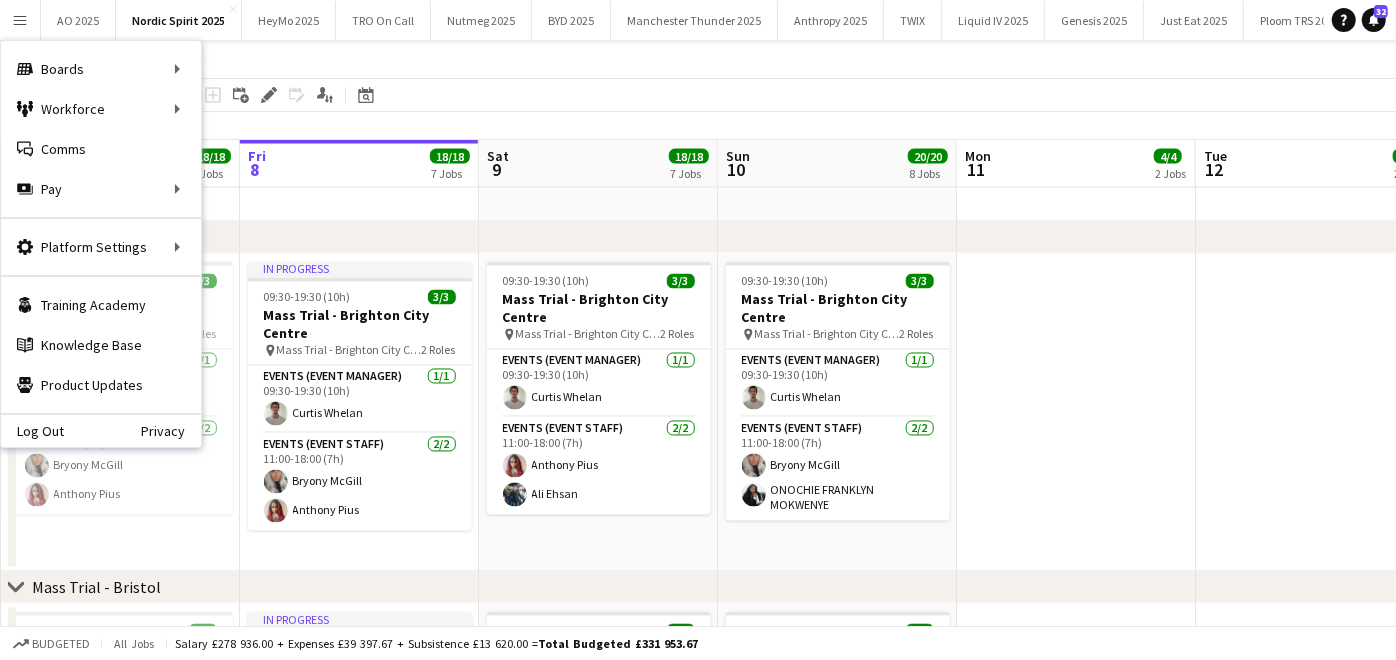 click on "09:30-19:30 (10h)    3/3   Mass Trial - [CITY]
pin
Mass Trial - [CITY]   2 Roles   Events (Event Manager)   1/1   09:30-19:30 (10h)
[FIRST] [LAST]  Events (Event Staff)   2/2   11:00-18:00 (7h)
[FIRST] [LAST] [FIRST] [LAST]" at bounding box center [120, 413] 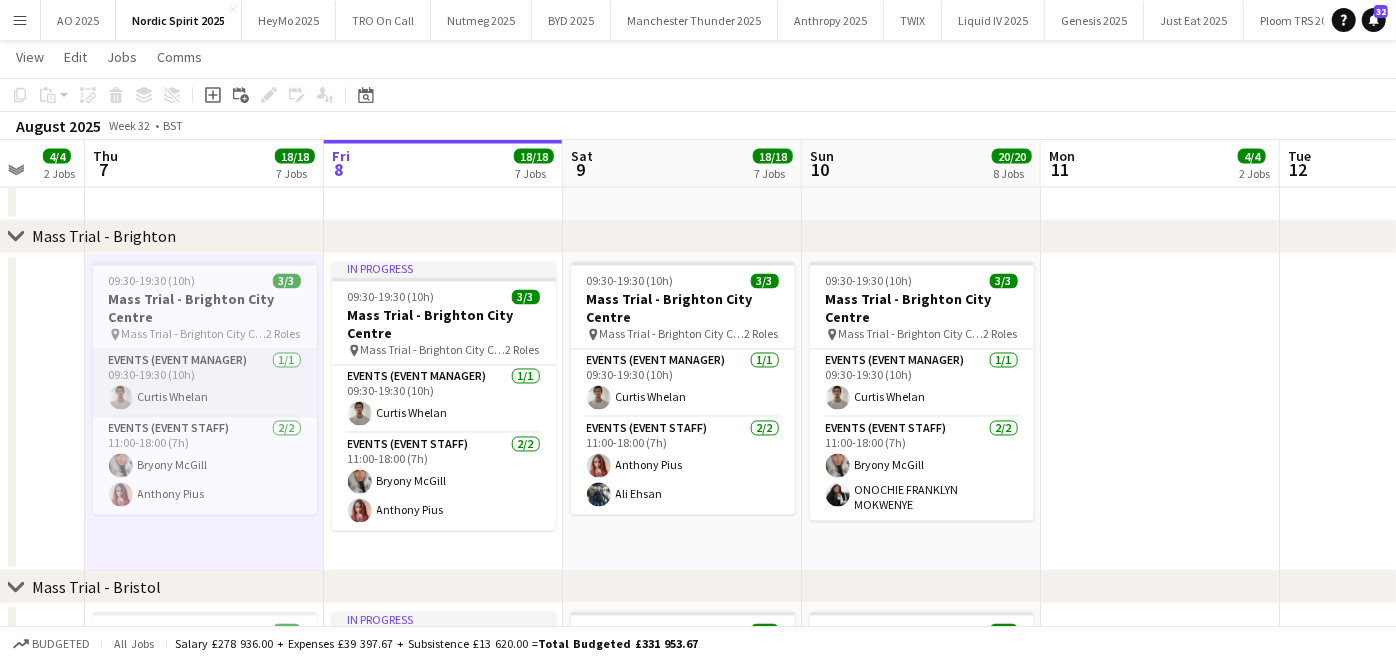 scroll, scrollTop: 0, scrollLeft: 630, axis: horizontal 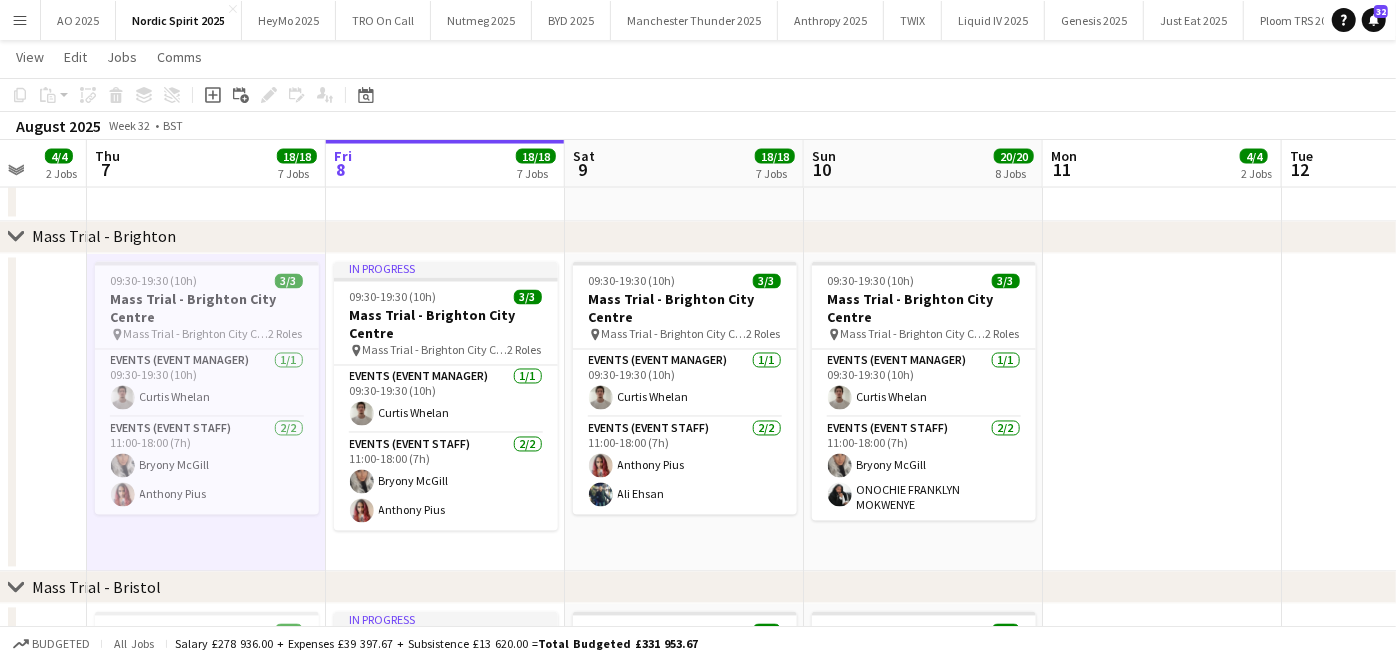 click on "Menu" at bounding box center (20, 20) 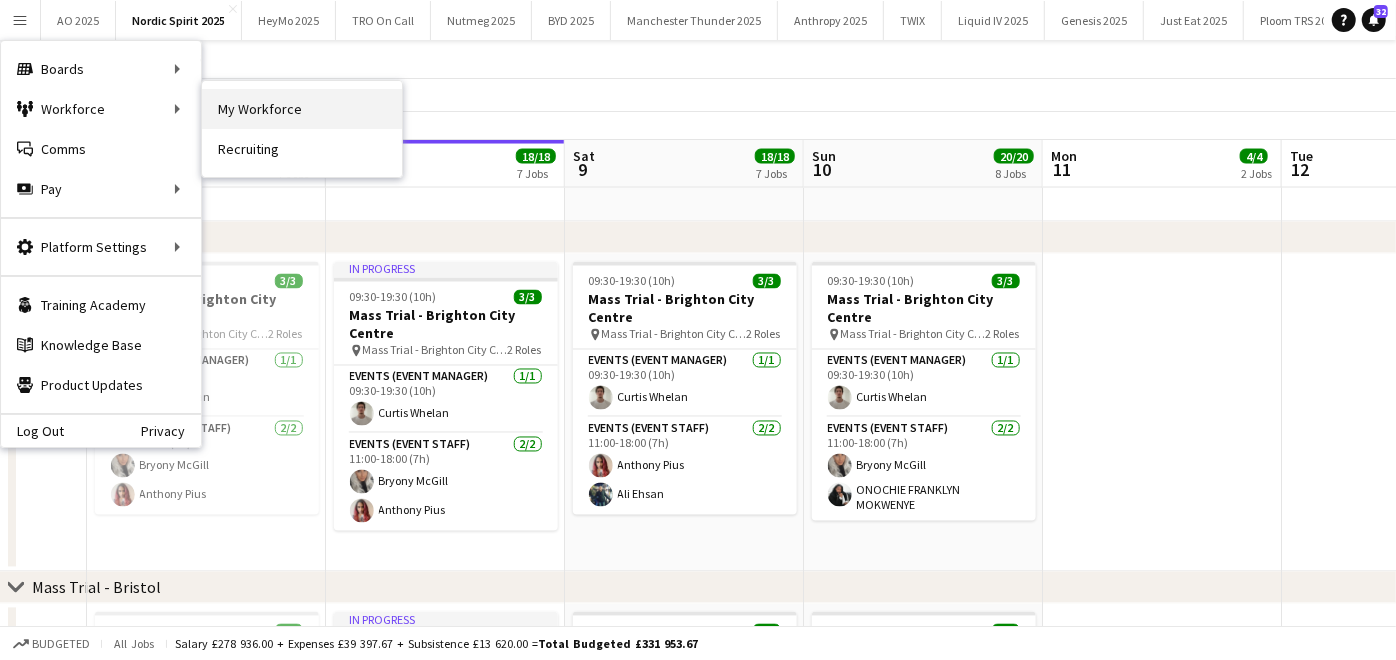 click on "My Workforce" at bounding box center (302, 109) 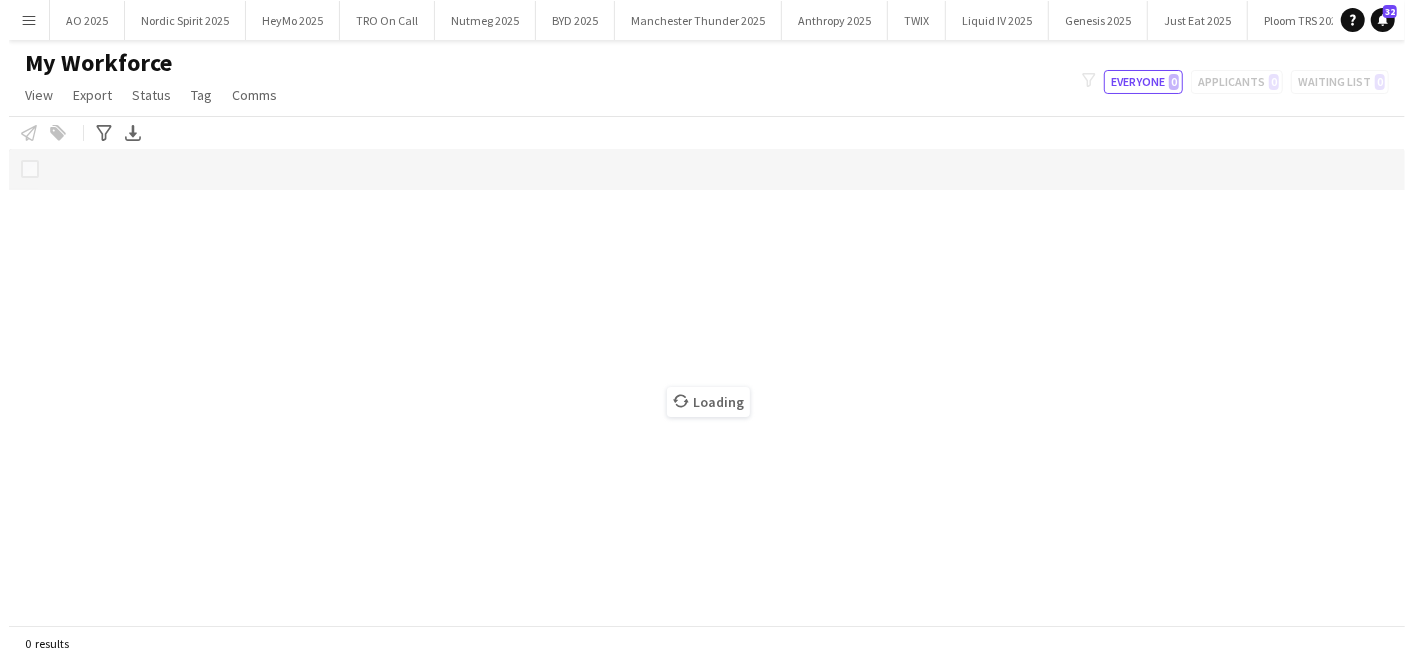 scroll, scrollTop: 0, scrollLeft: 0, axis: both 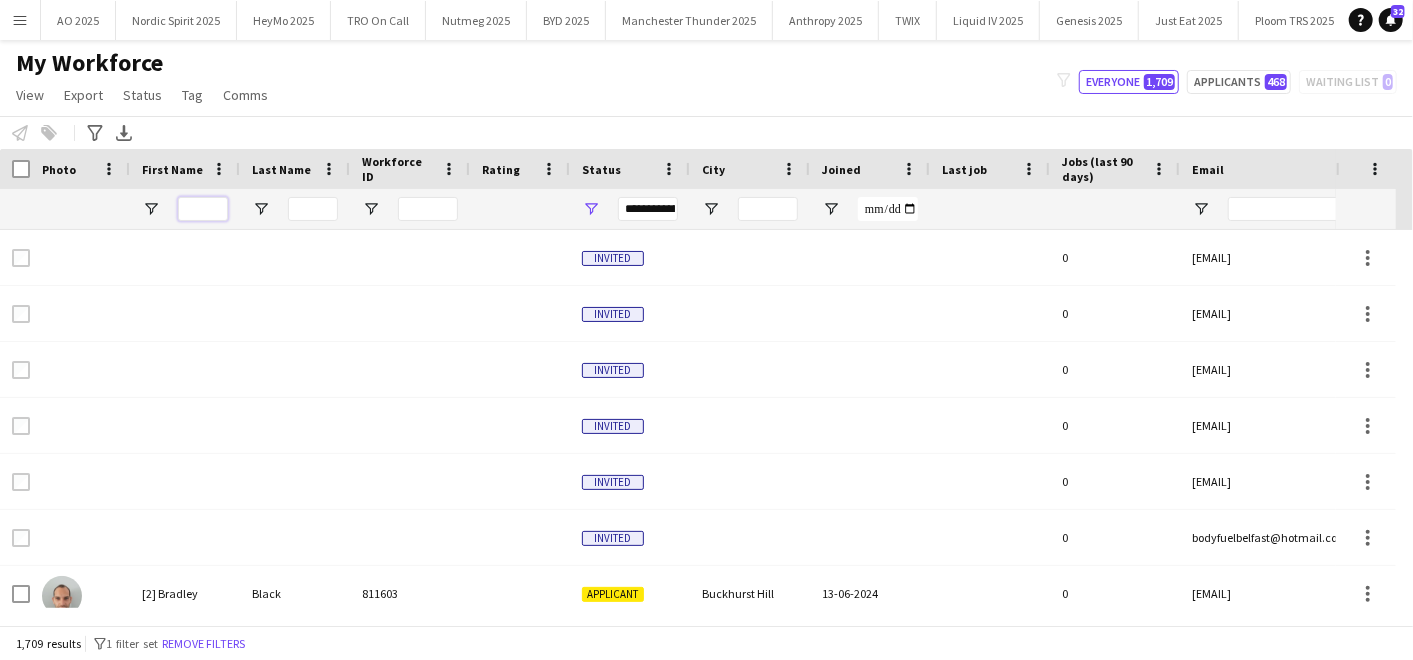 click at bounding box center (203, 209) 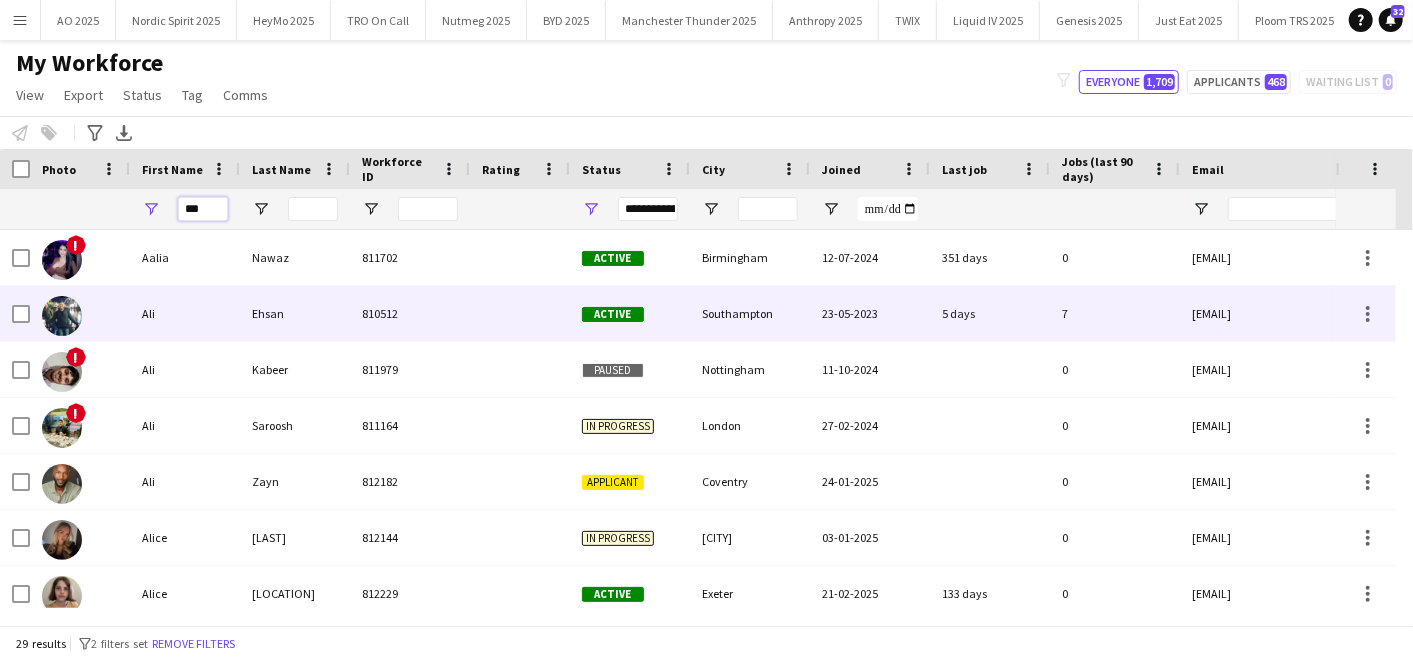 type on "***" 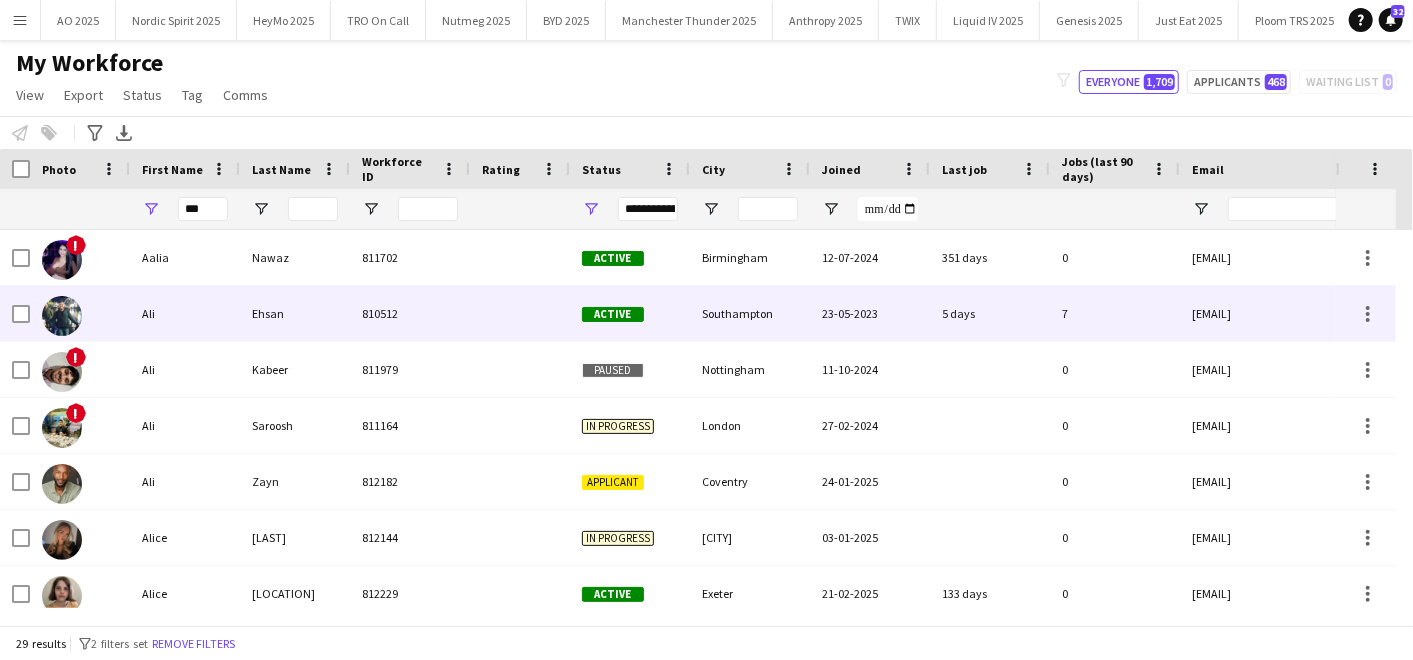 click at bounding box center (80, 313) 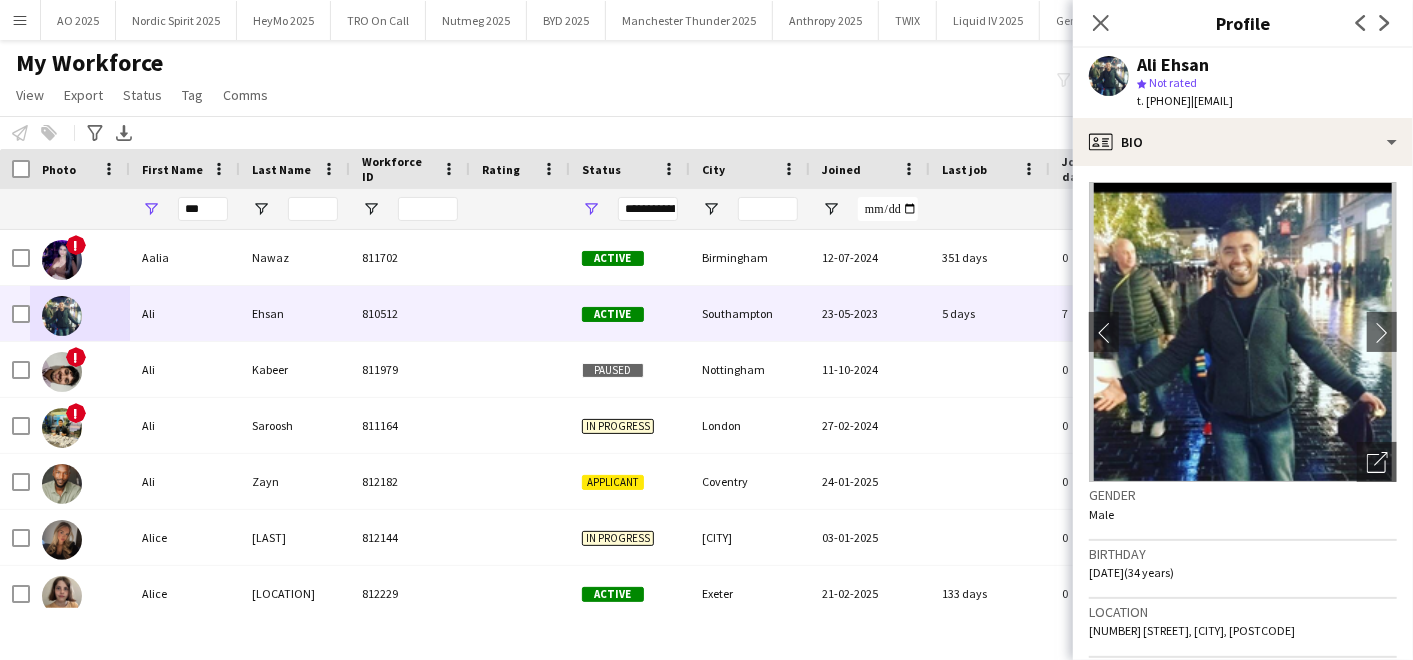 drag, startPoint x: 1235, startPoint y: 97, endPoint x: 1405, endPoint y: 101, distance: 170.04706 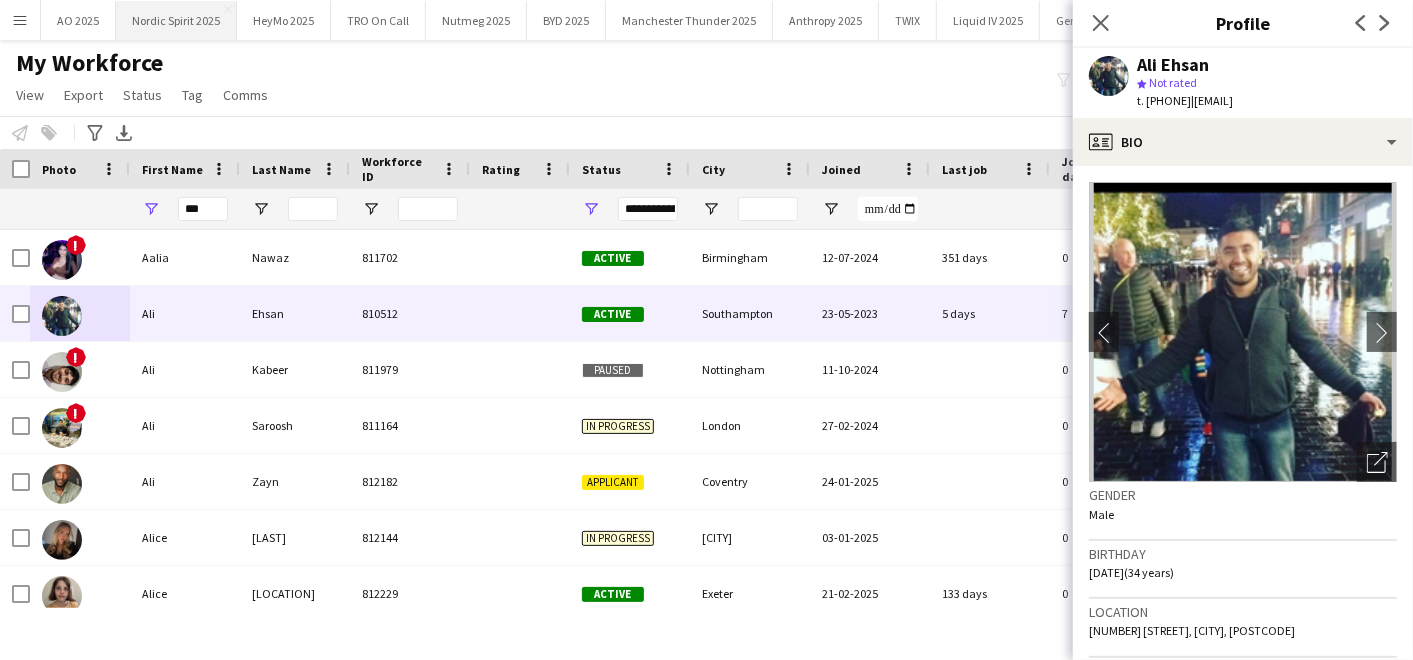 click on "Nordic Spirit 2025
Close" at bounding box center (176, 20) 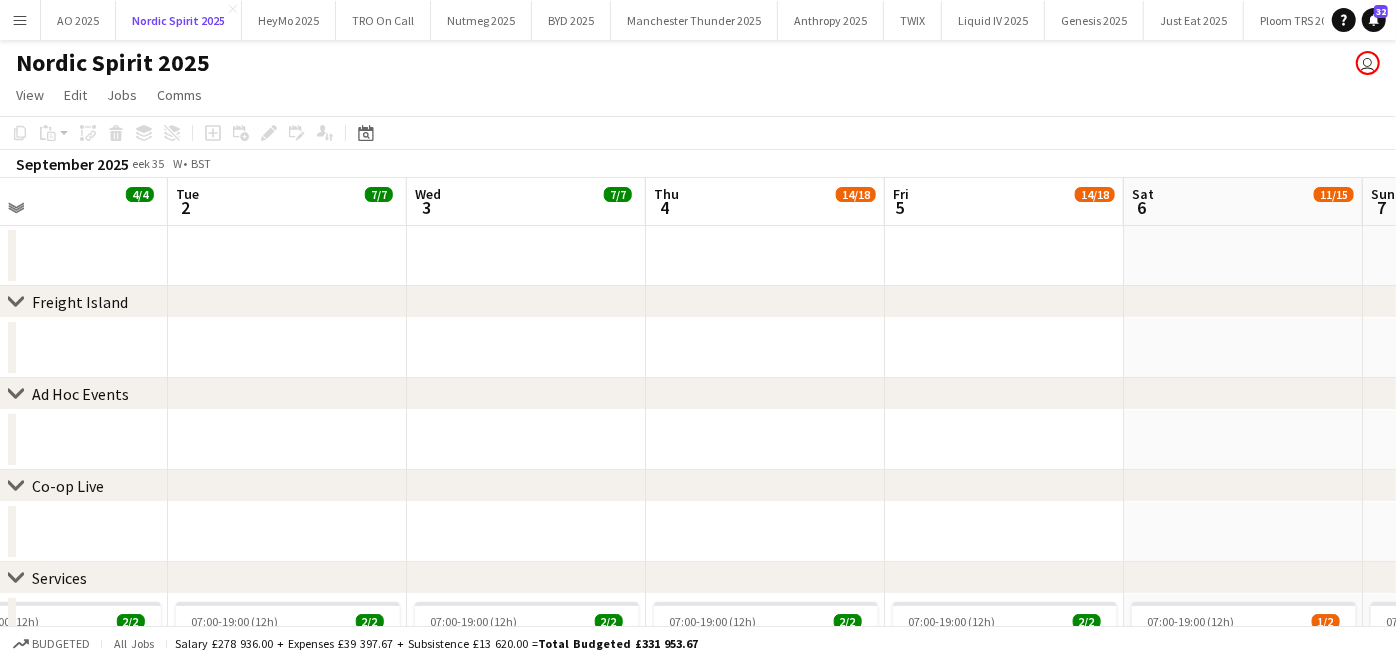 scroll, scrollTop: 0, scrollLeft: 793, axis: horizontal 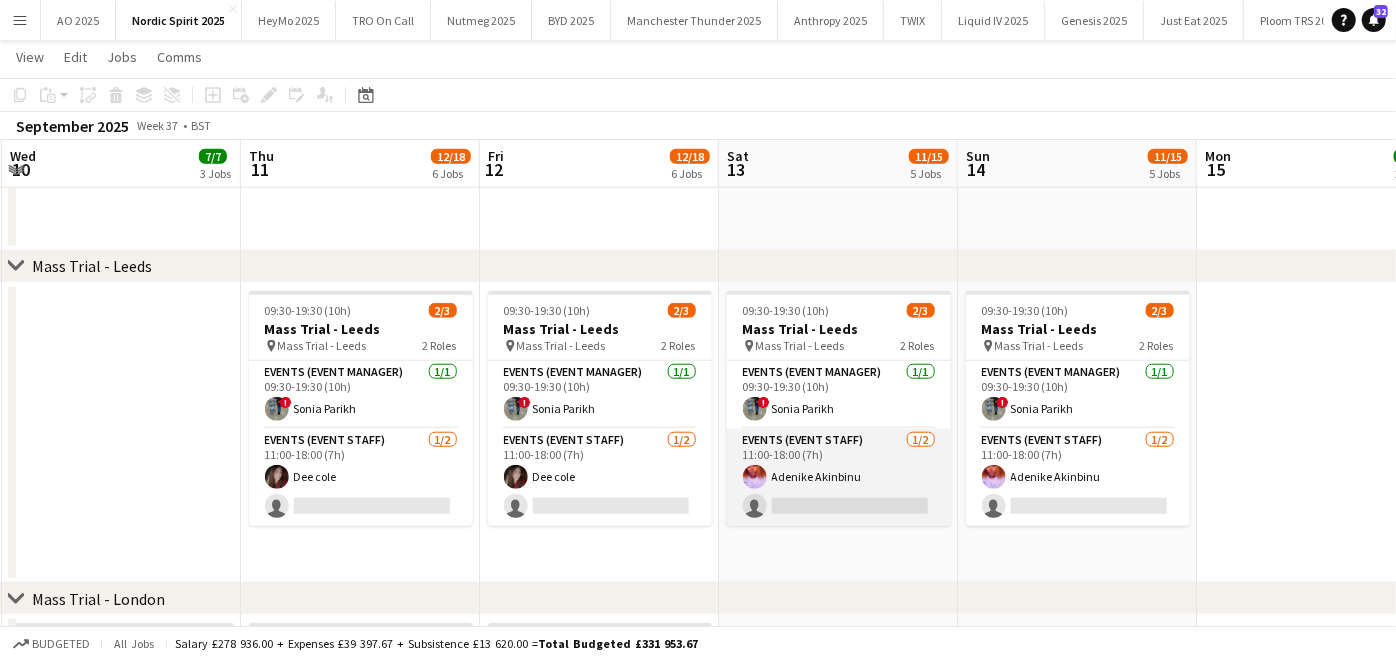 click on "Events (Event Staff)   1/2   11:00-18:00 (7h)
[FIRST] [LAST]
single-neutral-actions" at bounding box center [839, 477] 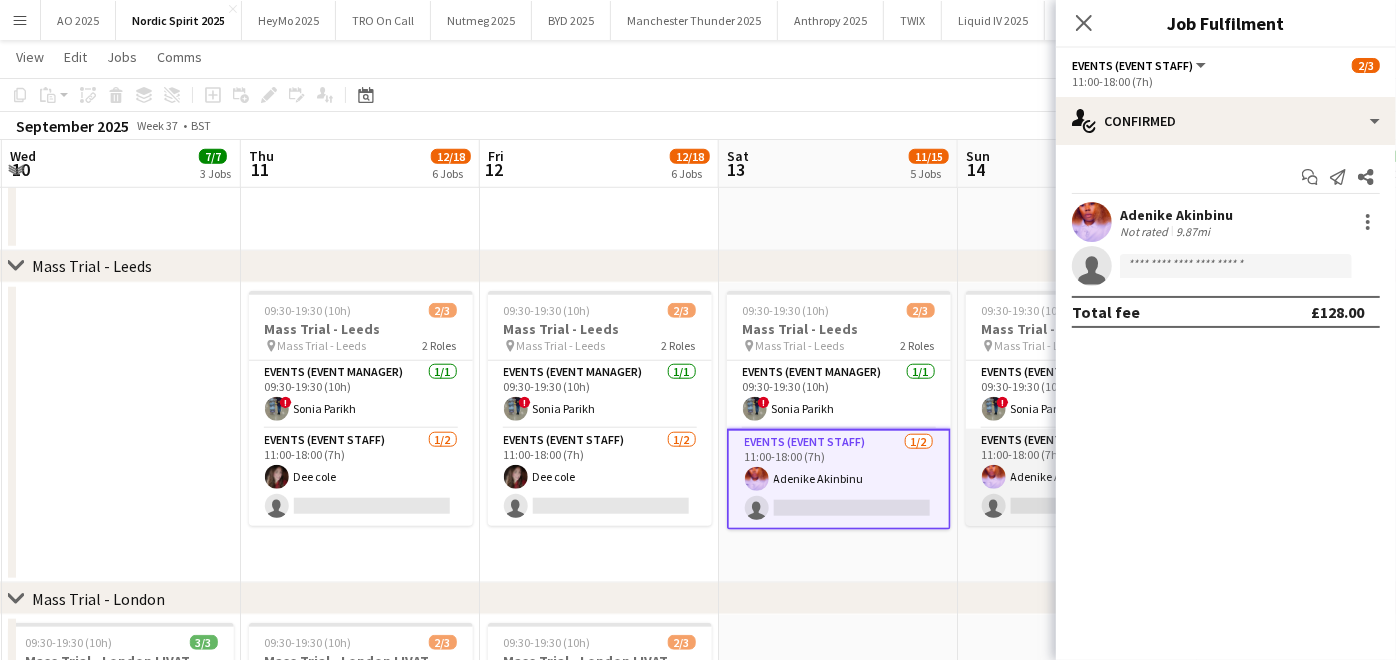 click on "Events (Event Staff)   1/2   11:00-18:00 (7h)
[FIRST] [LAST]
single-neutral-actions" at bounding box center (1078, 477) 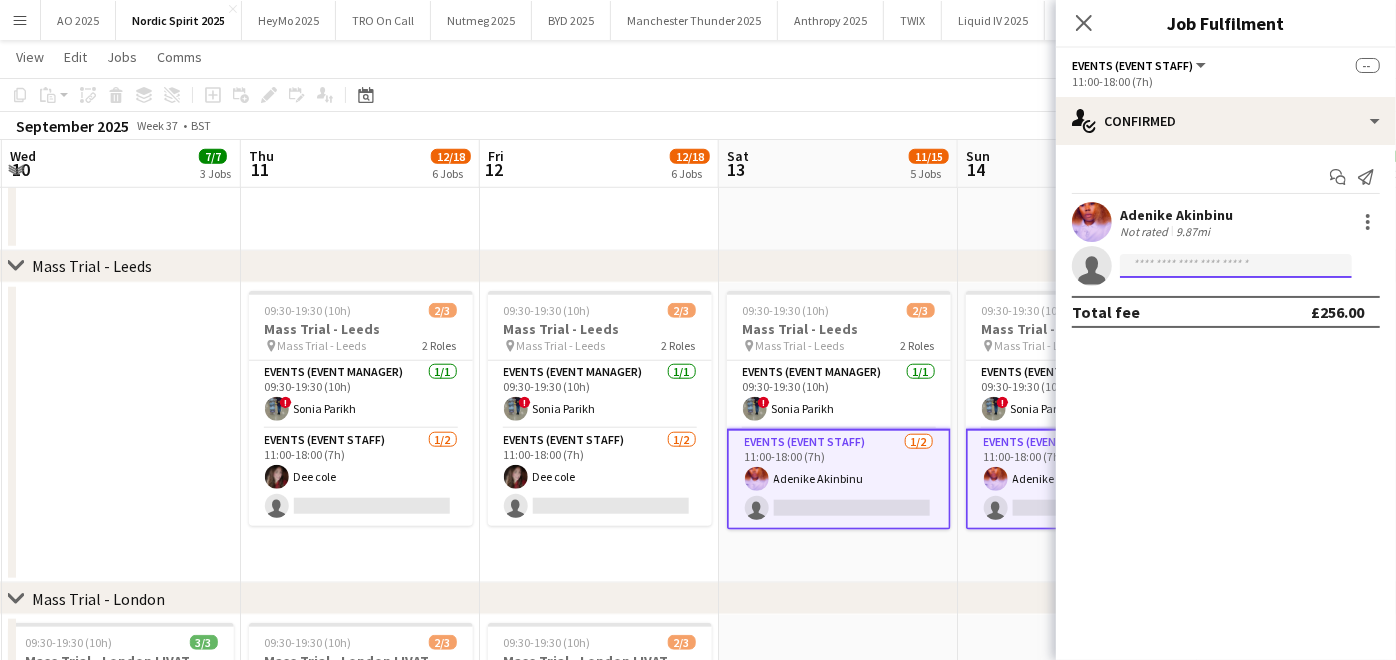 click 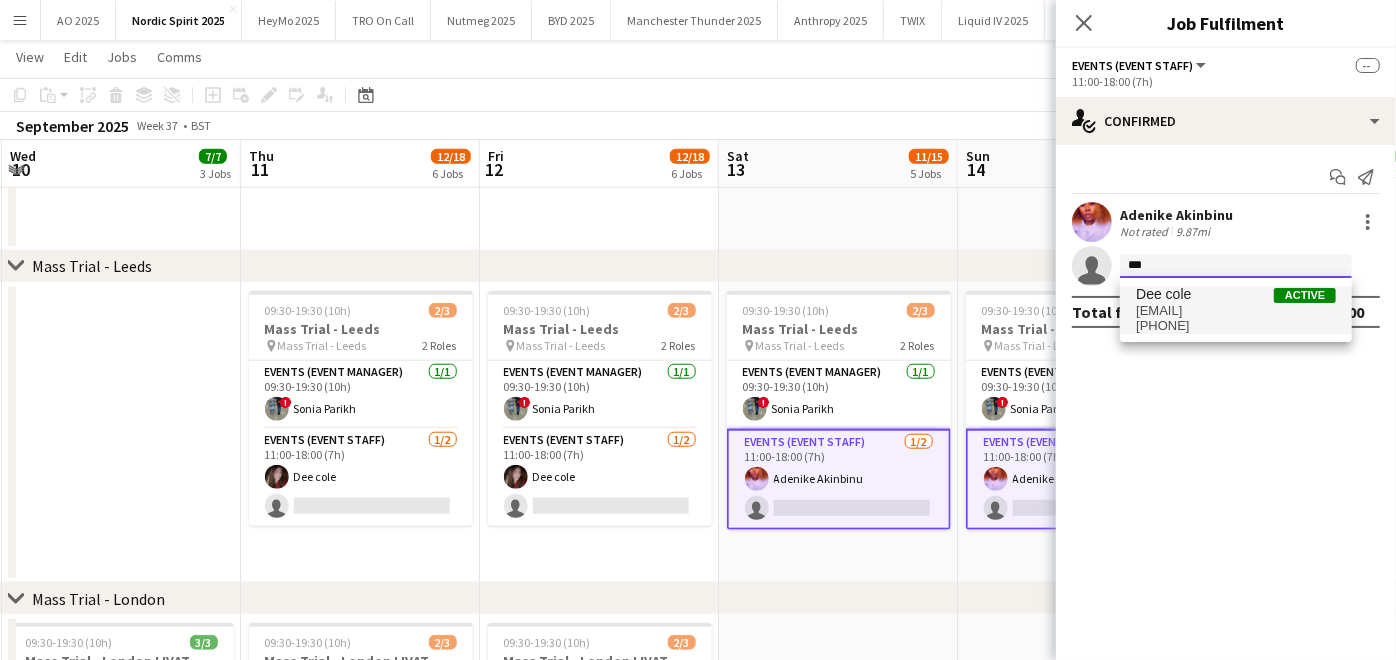 type on "***" 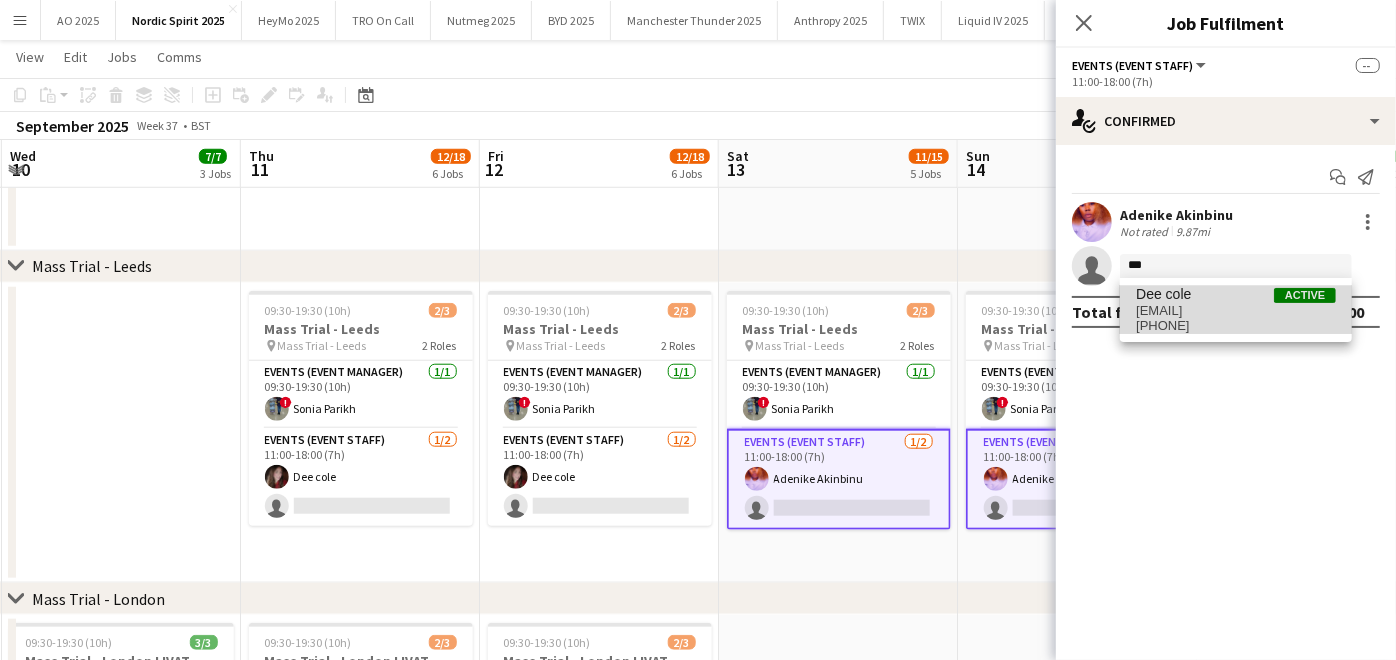 click on "[EMAIL]" at bounding box center (1236, 311) 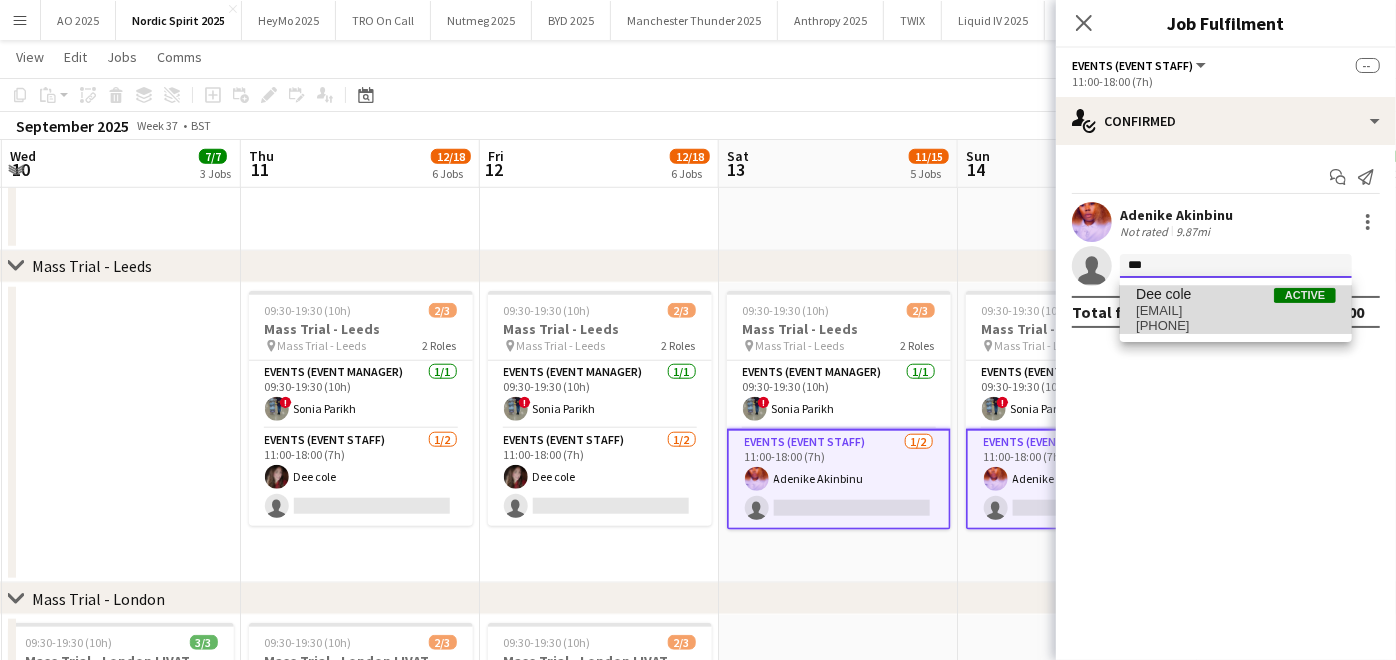 type 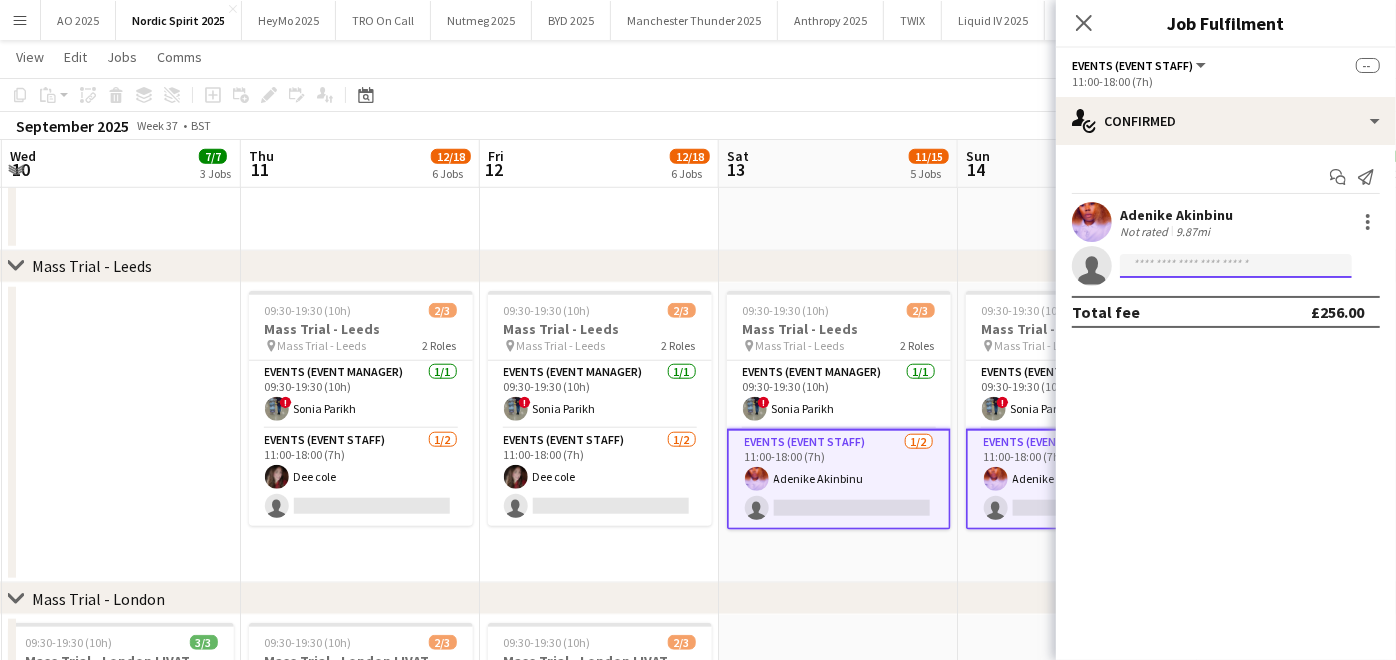 scroll, scrollTop: 0, scrollLeft: 0, axis: both 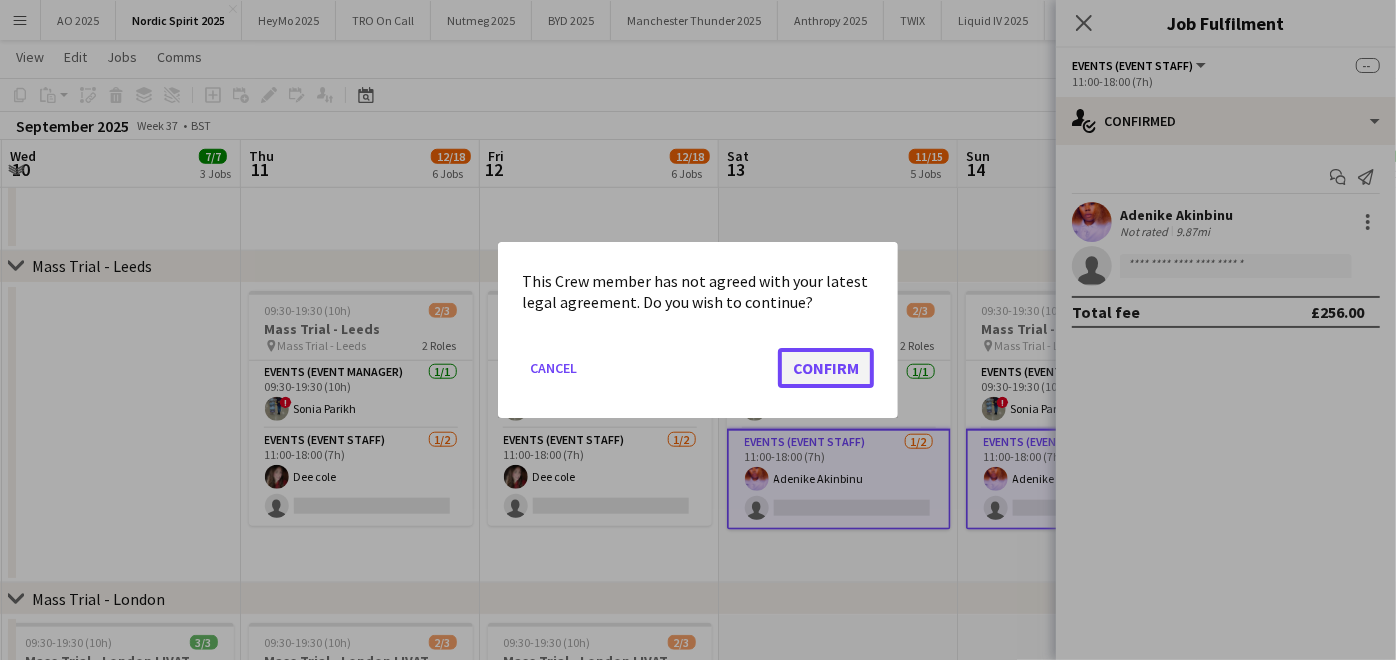 click on "Confirm" 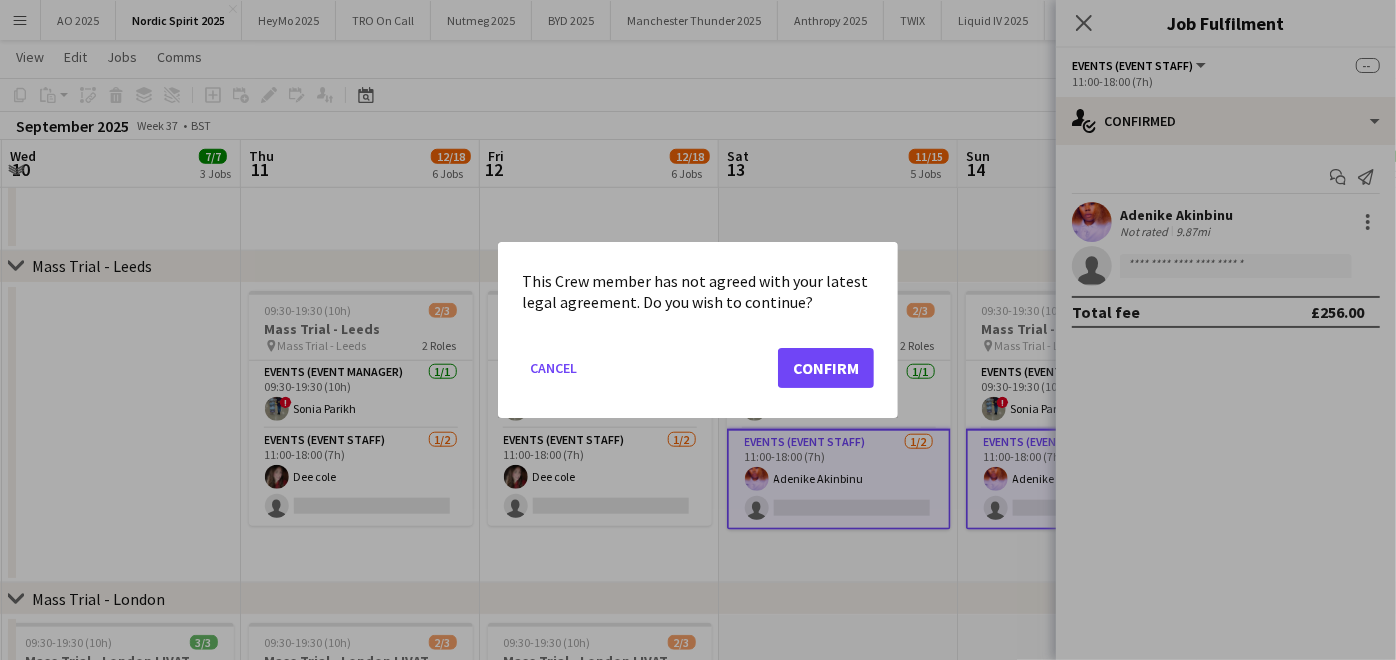 scroll, scrollTop: 1082, scrollLeft: 0, axis: vertical 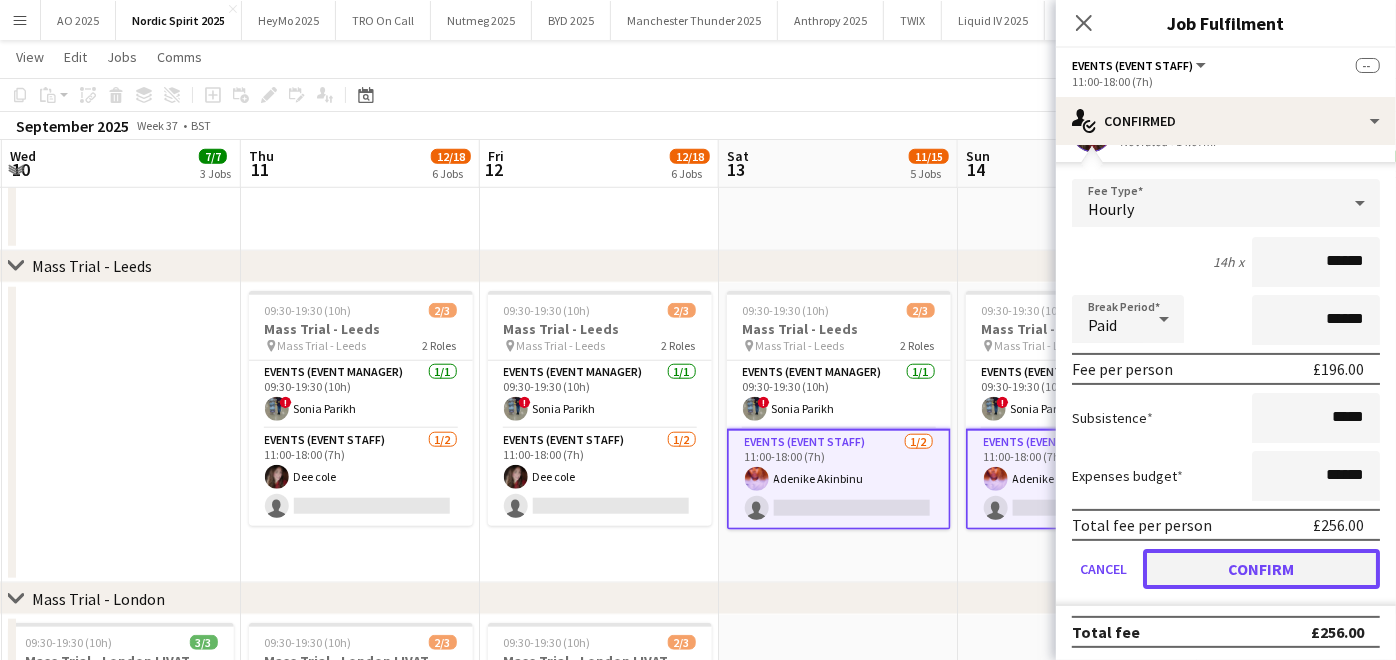 click on "Confirm" at bounding box center [1261, 569] 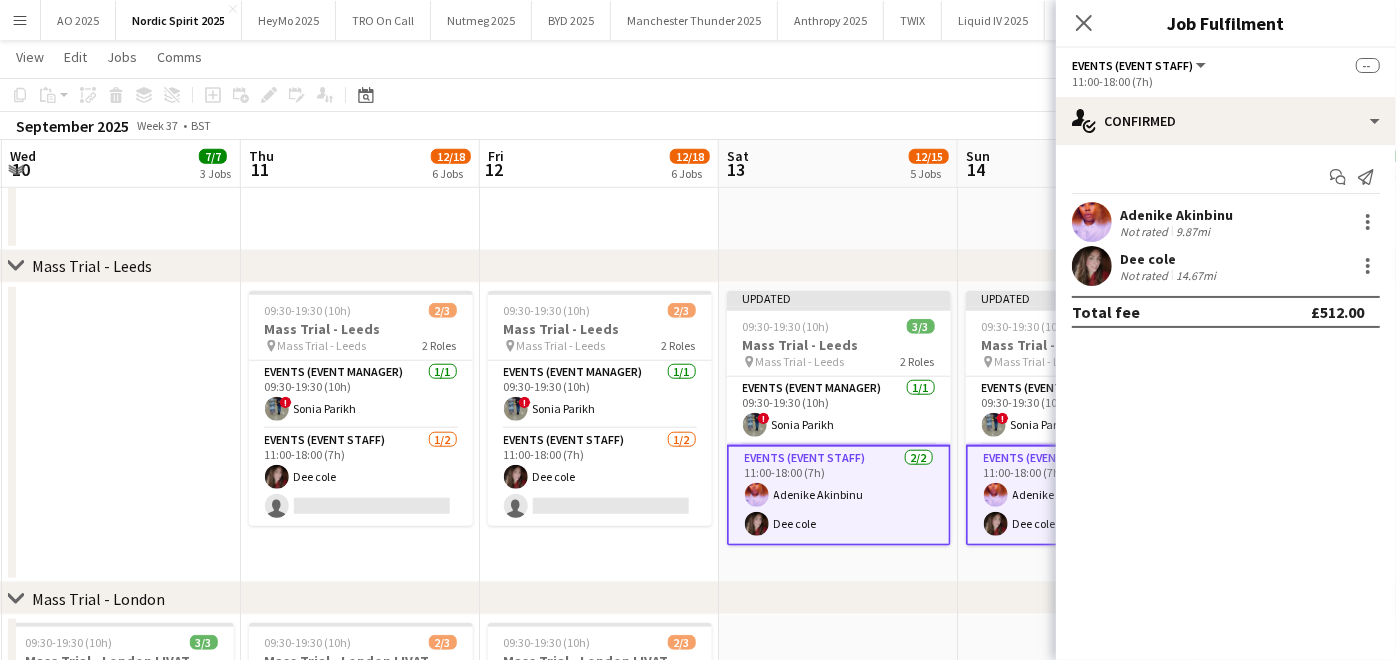 scroll, scrollTop: 0, scrollLeft: 0, axis: both 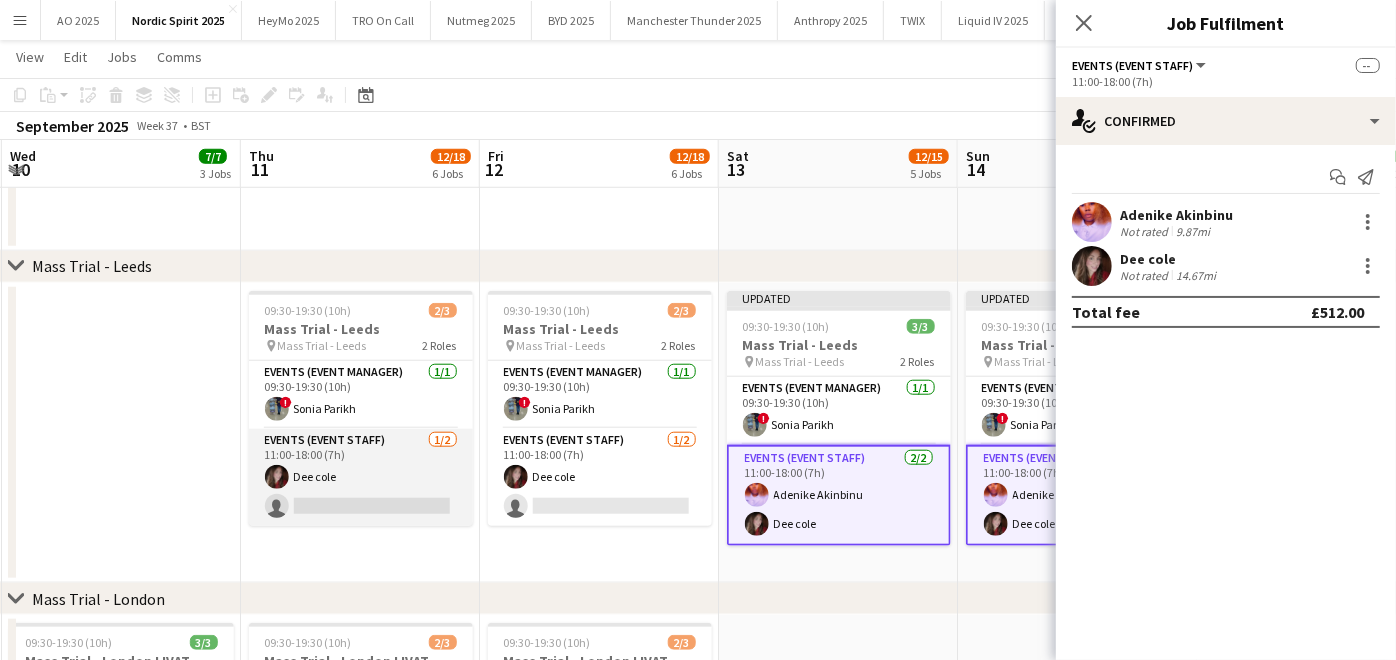 click on "Events (Event Staff)   1/2   11:00-18:00 (7h)
[LAST] [LAST]
single-neutral-actions" at bounding box center [361, 477] 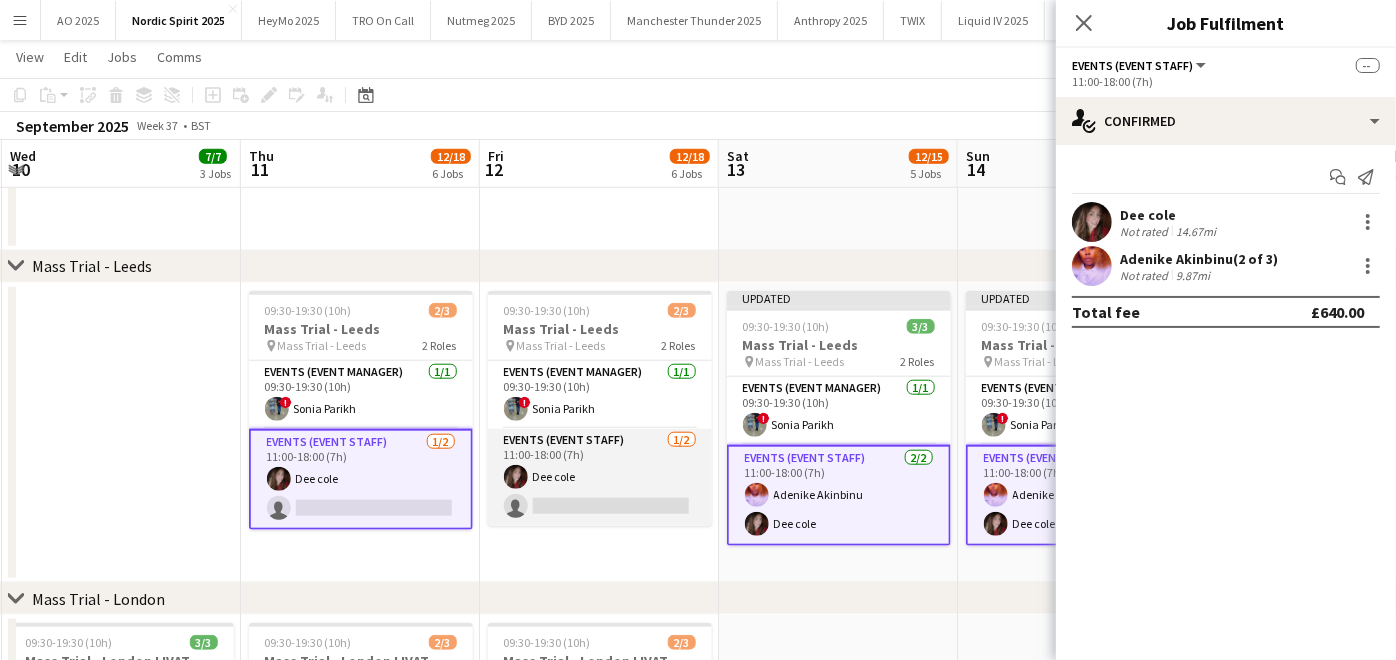 click on "Events (Event Staff)   1/2   11:00-18:00 (7h)
[LAST] [LAST]
single-neutral-actions" at bounding box center (600, 477) 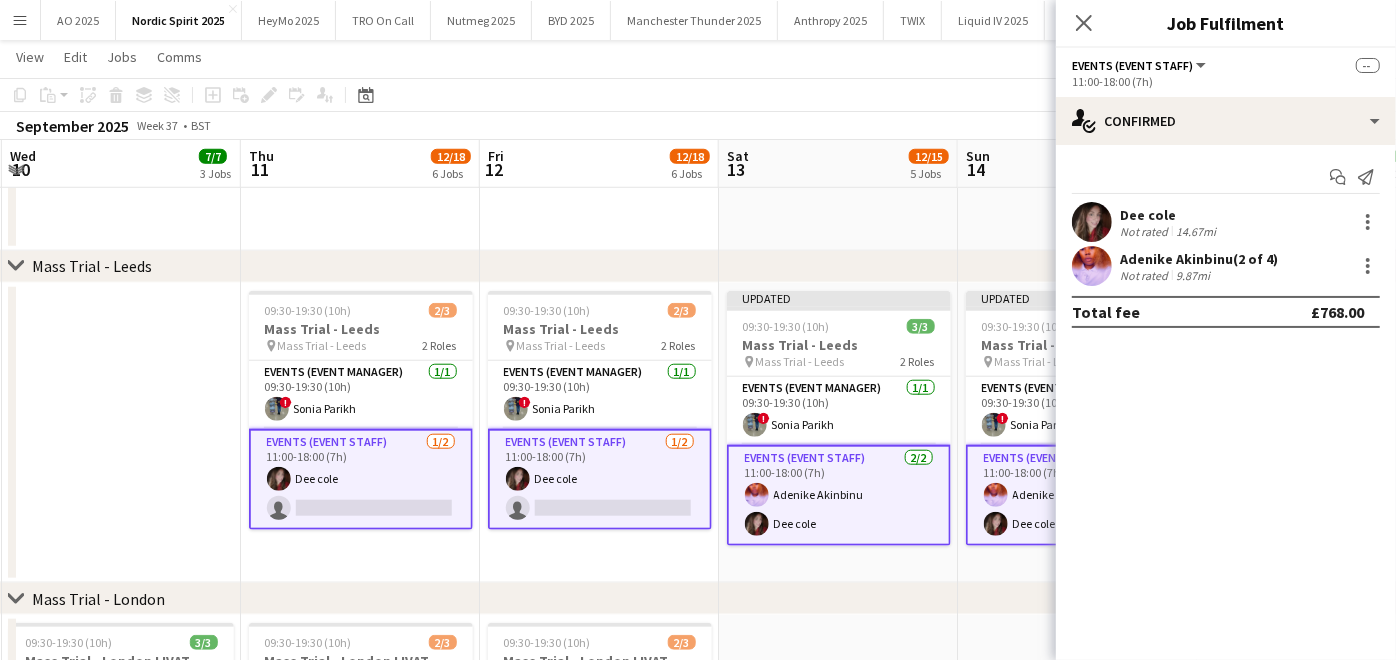 click on "chevron-right
Mass Trial - [CITY]" 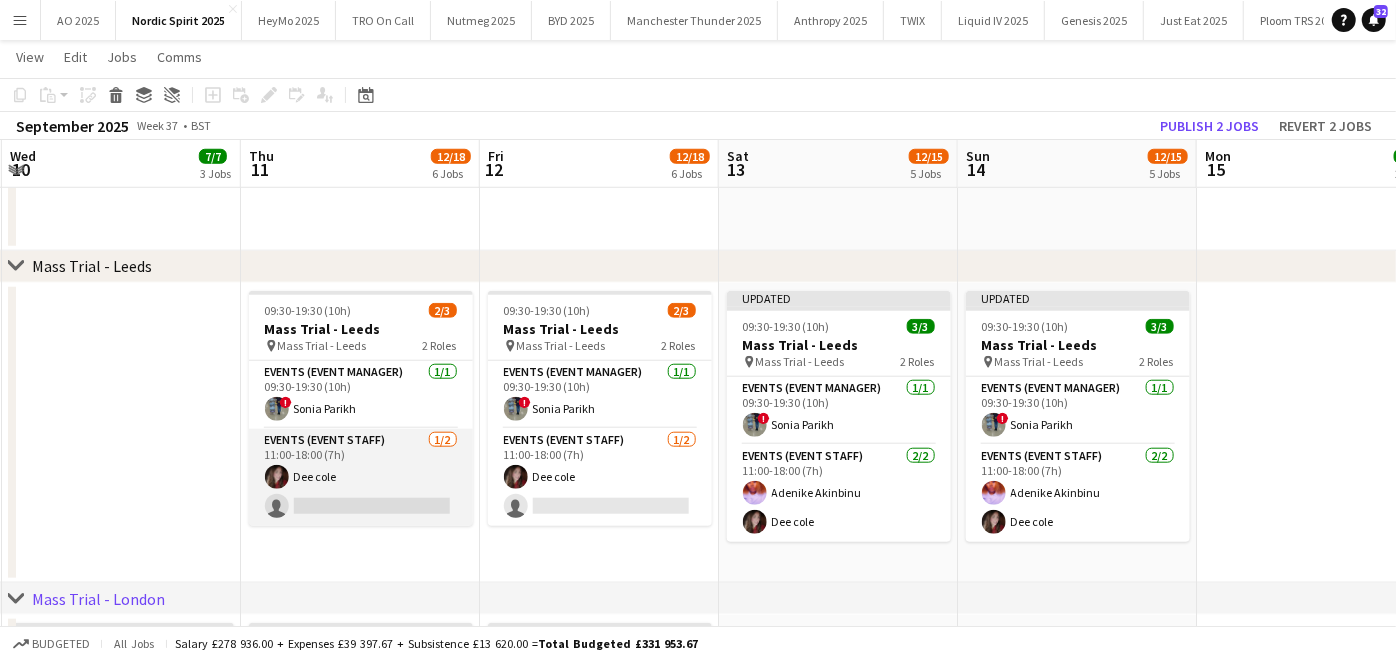 click on "Events (Event Staff)   1/2   11:00-18:00 (7h)
[LAST] [LAST]
single-neutral-actions" at bounding box center [361, 477] 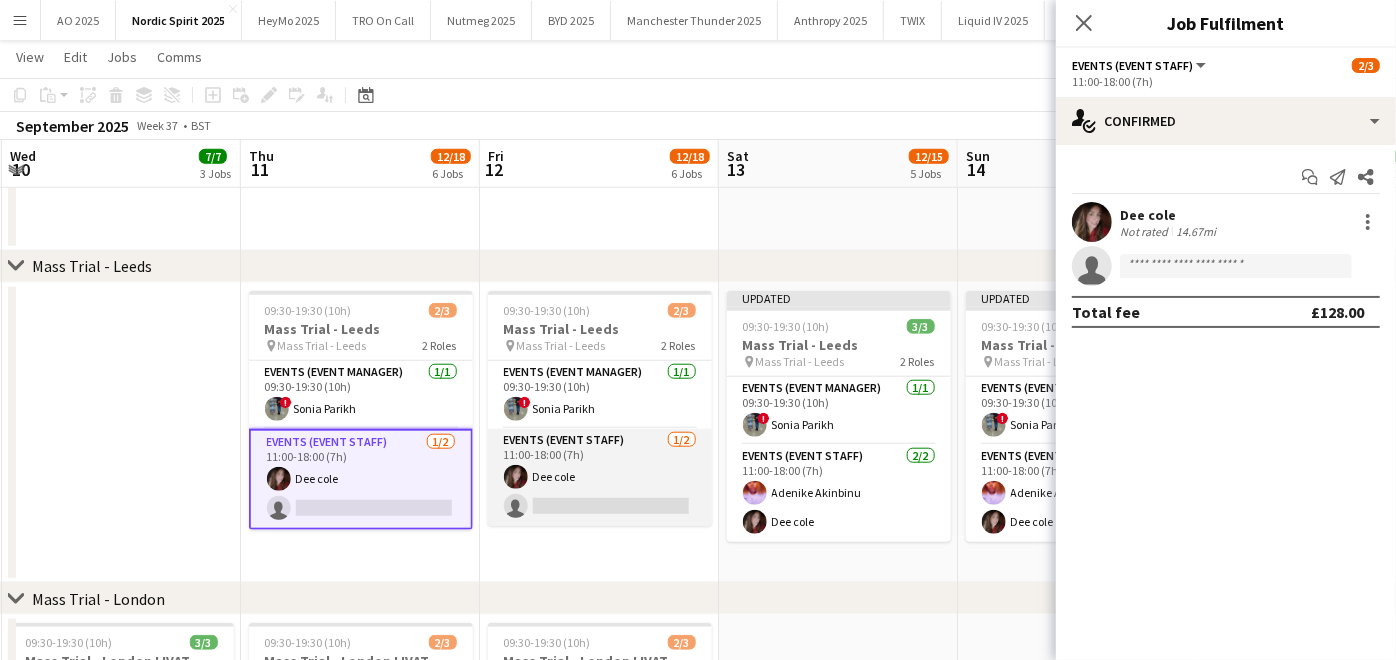 click on "Events (Event Staff)   1/2   11:00-18:00 (7h)
[LAST] [LAST]
single-neutral-actions" at bounding box center (600, 477) 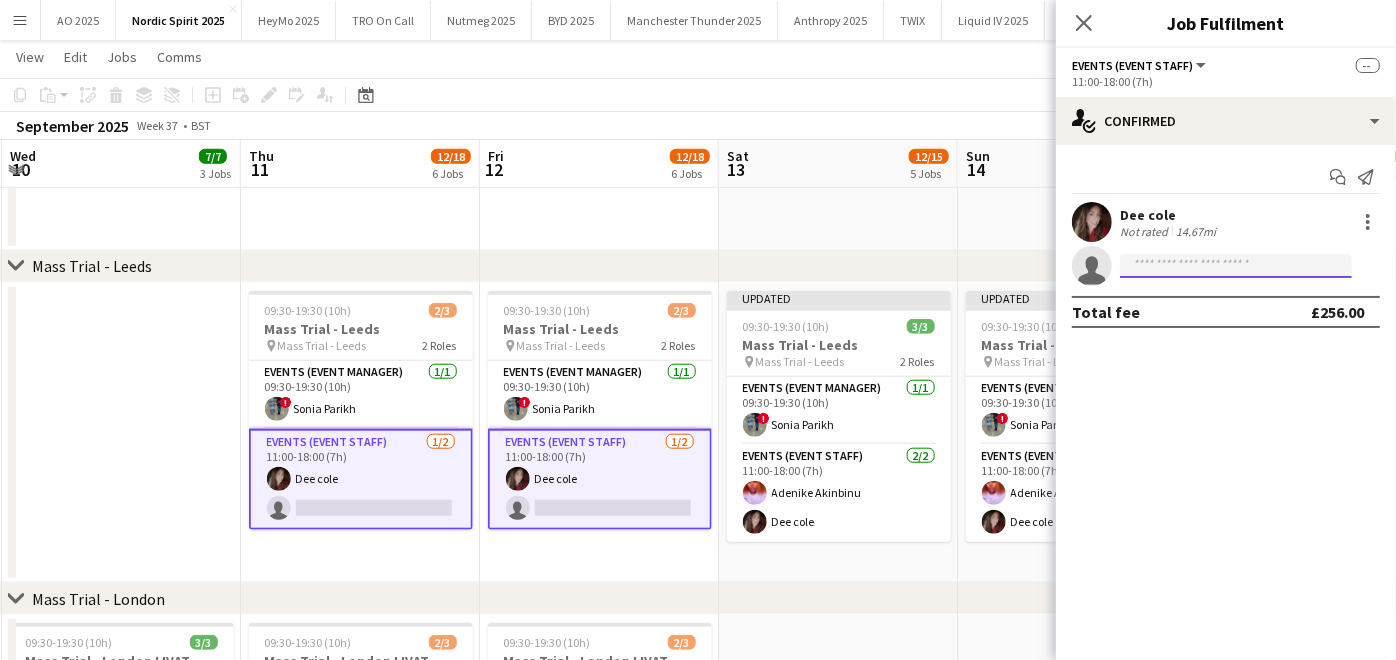 click 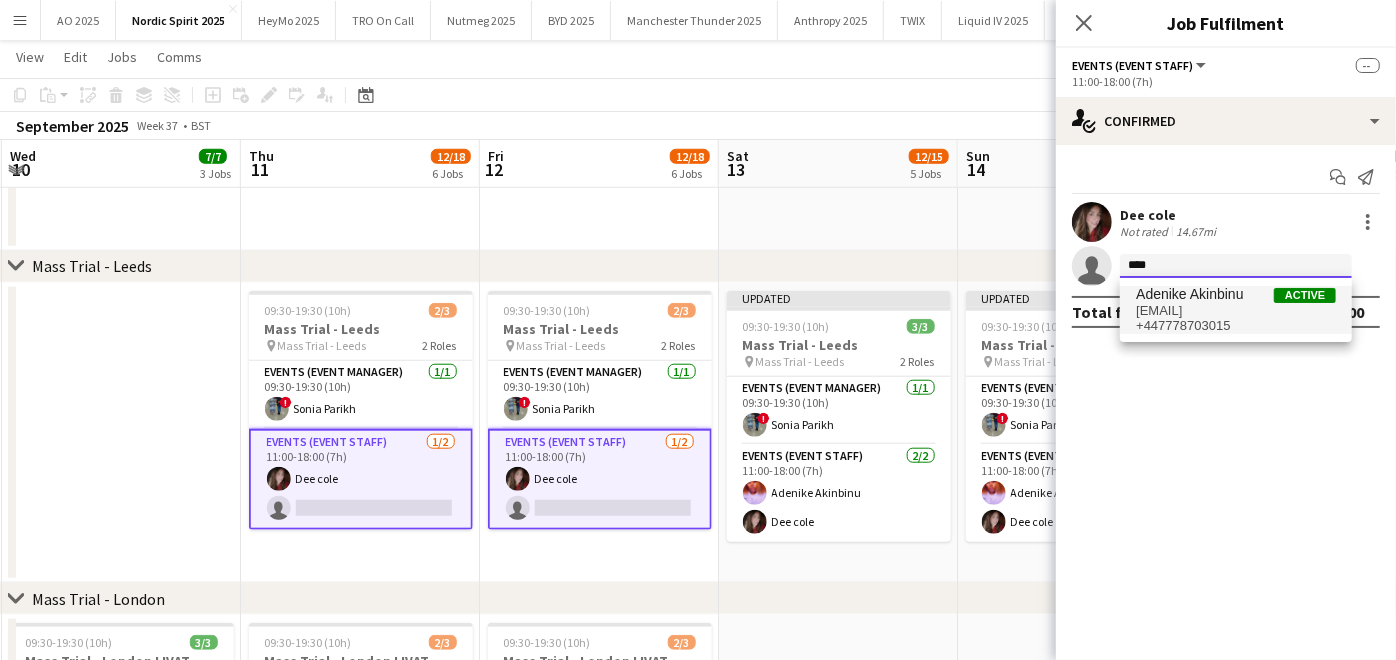 type on "****" 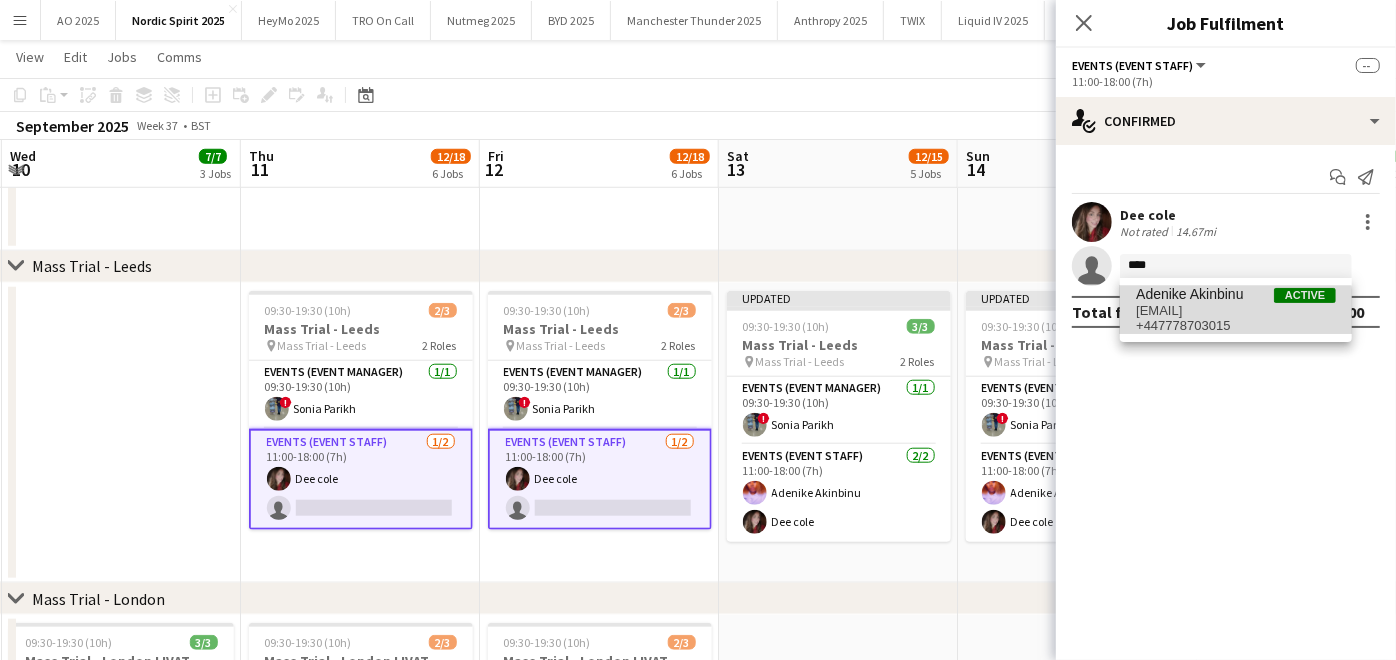 click on "[EMAIL]" at bounding box center (1236, 311) 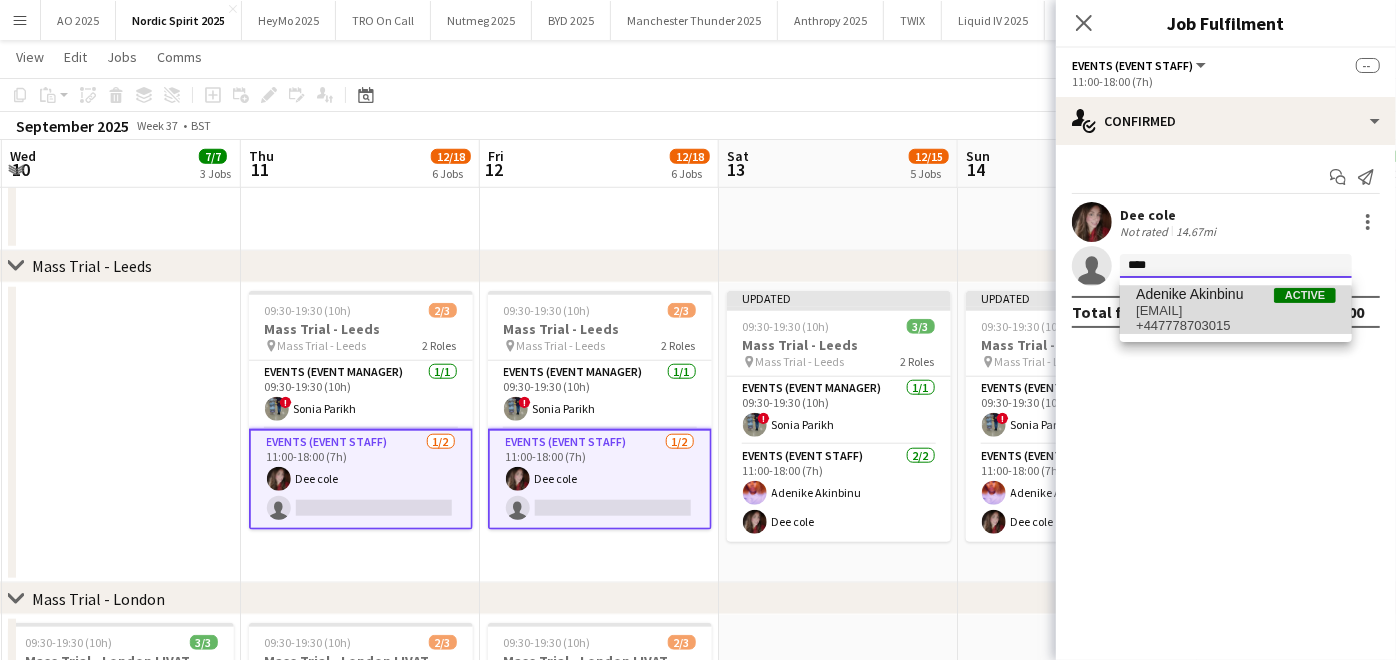 type 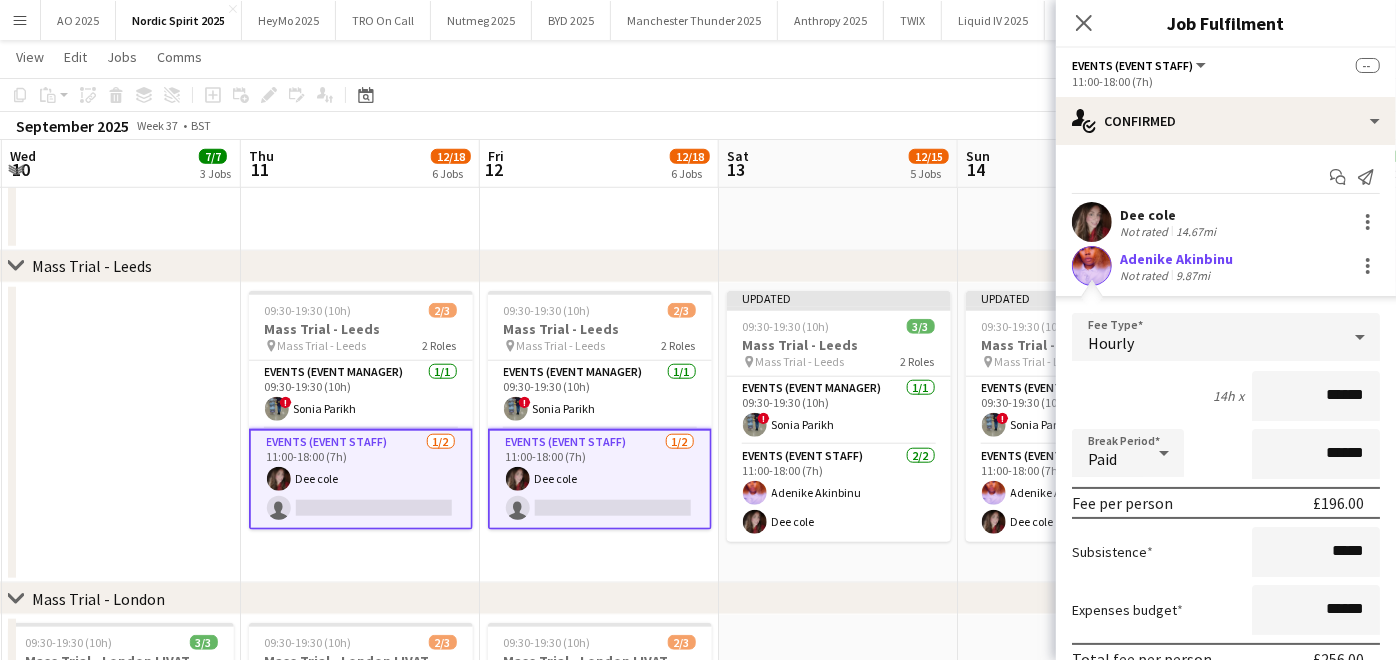 scroll, scrollTop: 86, scrollLeft: 0, axis: vertical 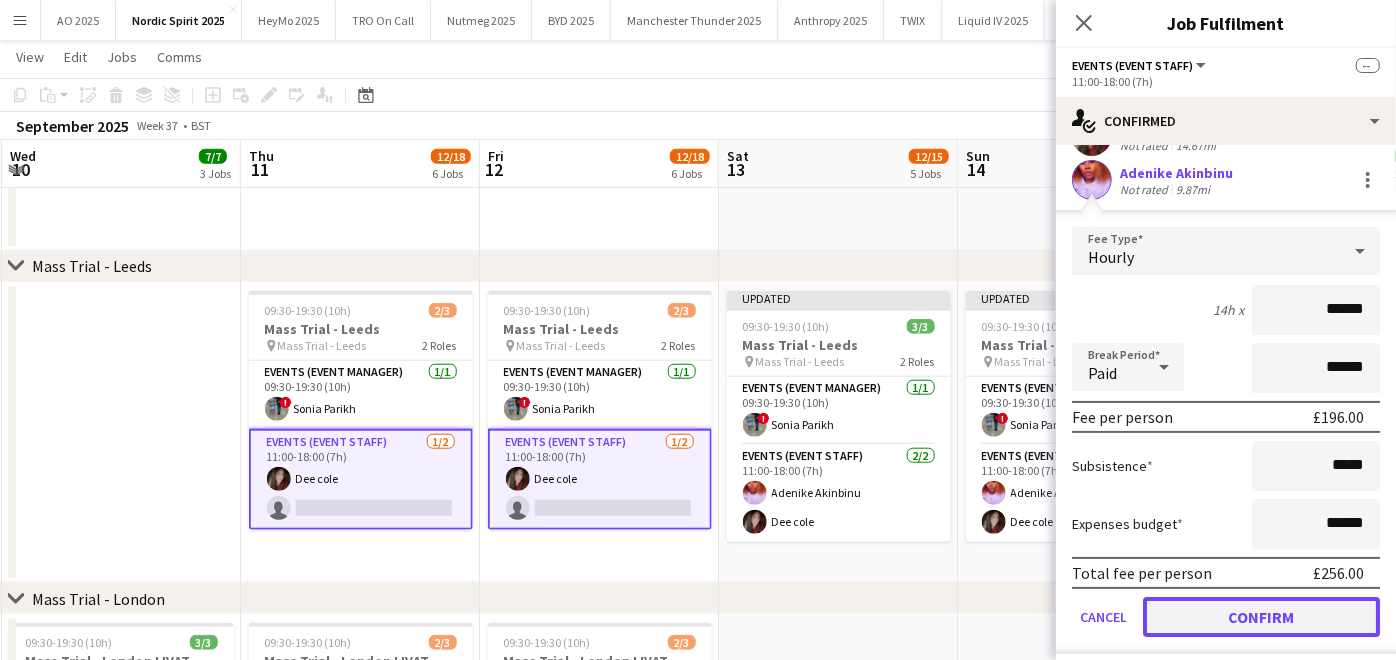 click on "Confirm" at bounding box center (1261, 617) 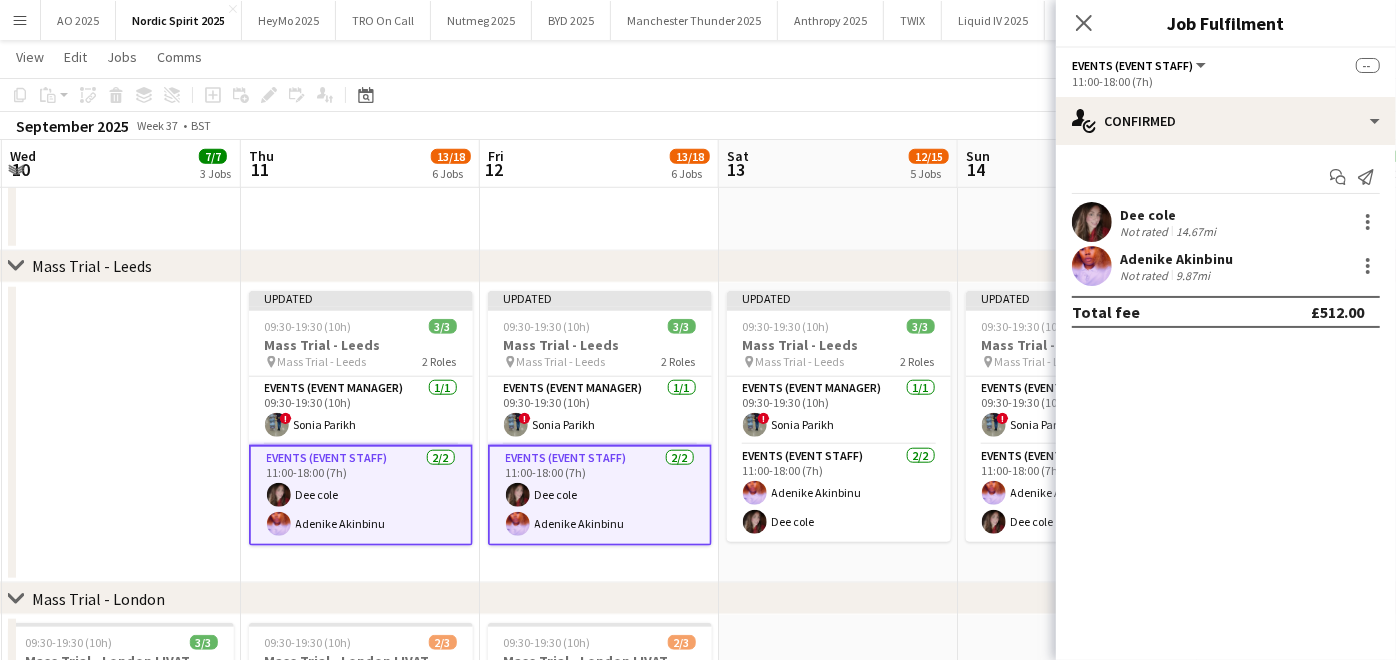scroll, scrollTop: 0, scrollLeft: 0, axis: both 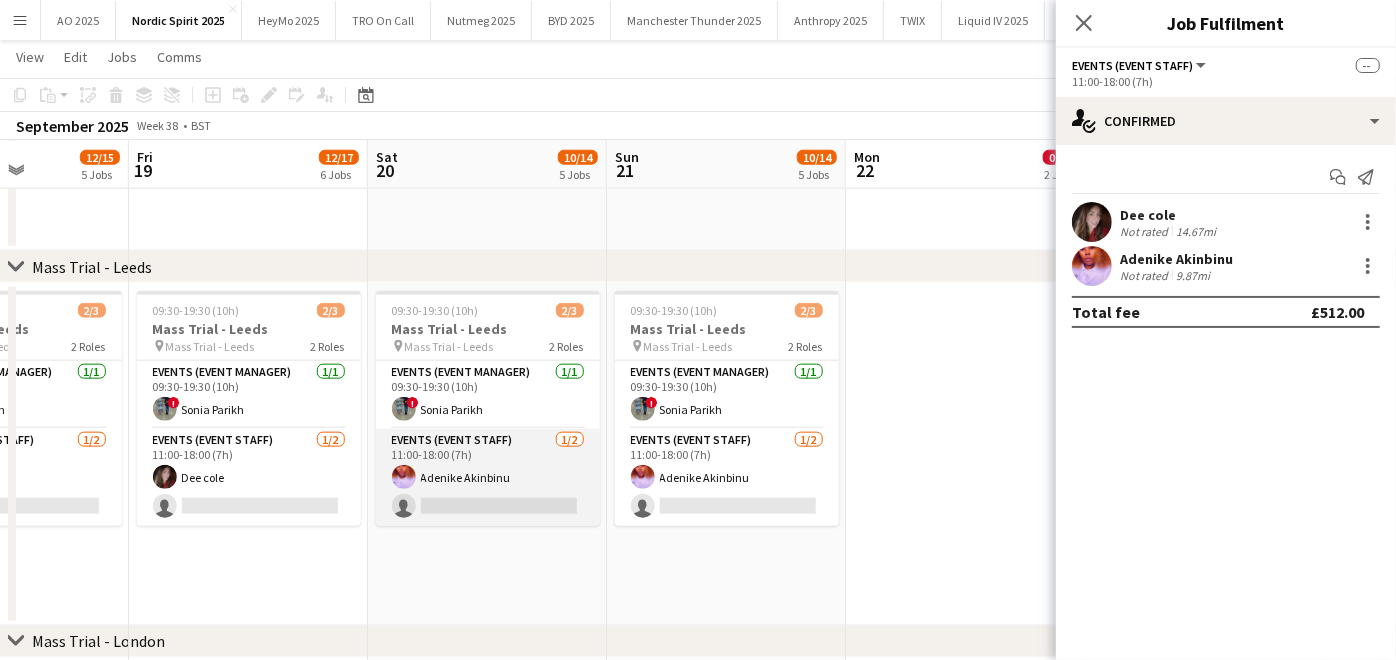 click on "Events (Event Staff)   1/2   11:00-18:00 (7h)
[FIRST] [LAST]
single-neutral-actions" at bounding box center (488, 477) 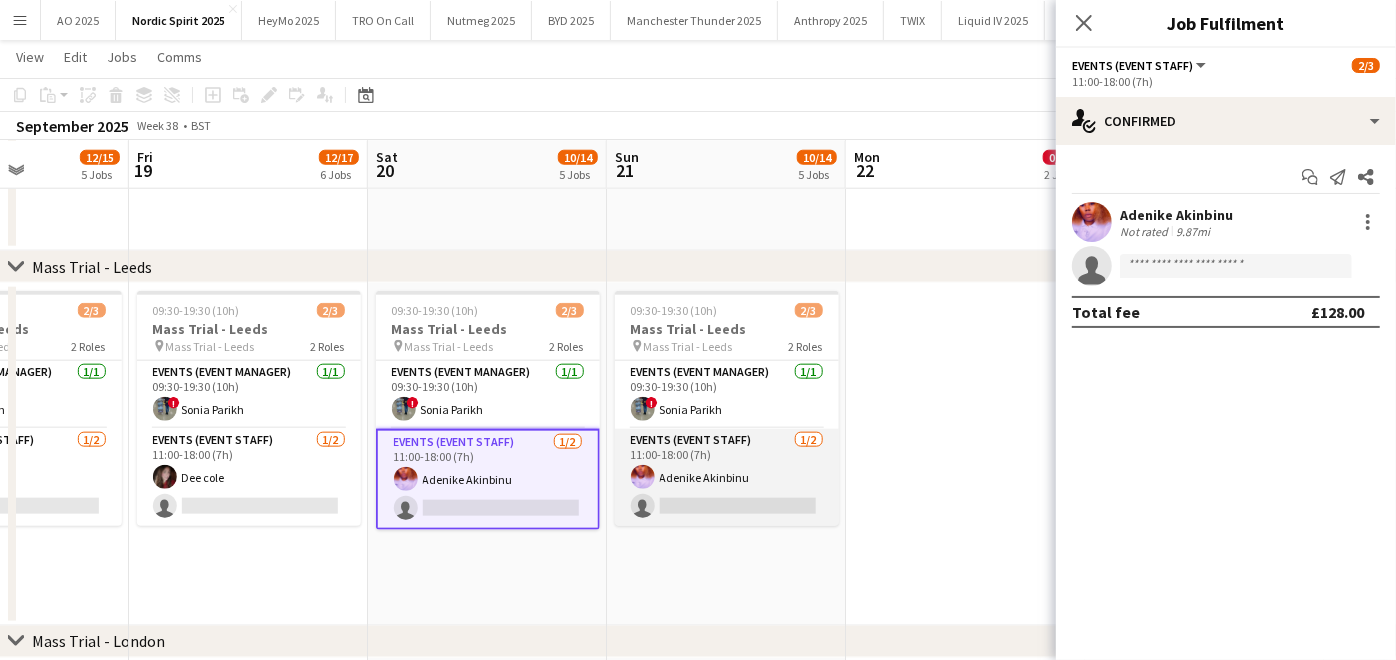 click on "Events (Event Staff)   1/2   11:00-18:00 (7h)
[FIRST] [LAST]
single-neutral-actions" at bounding box center (727, 477) 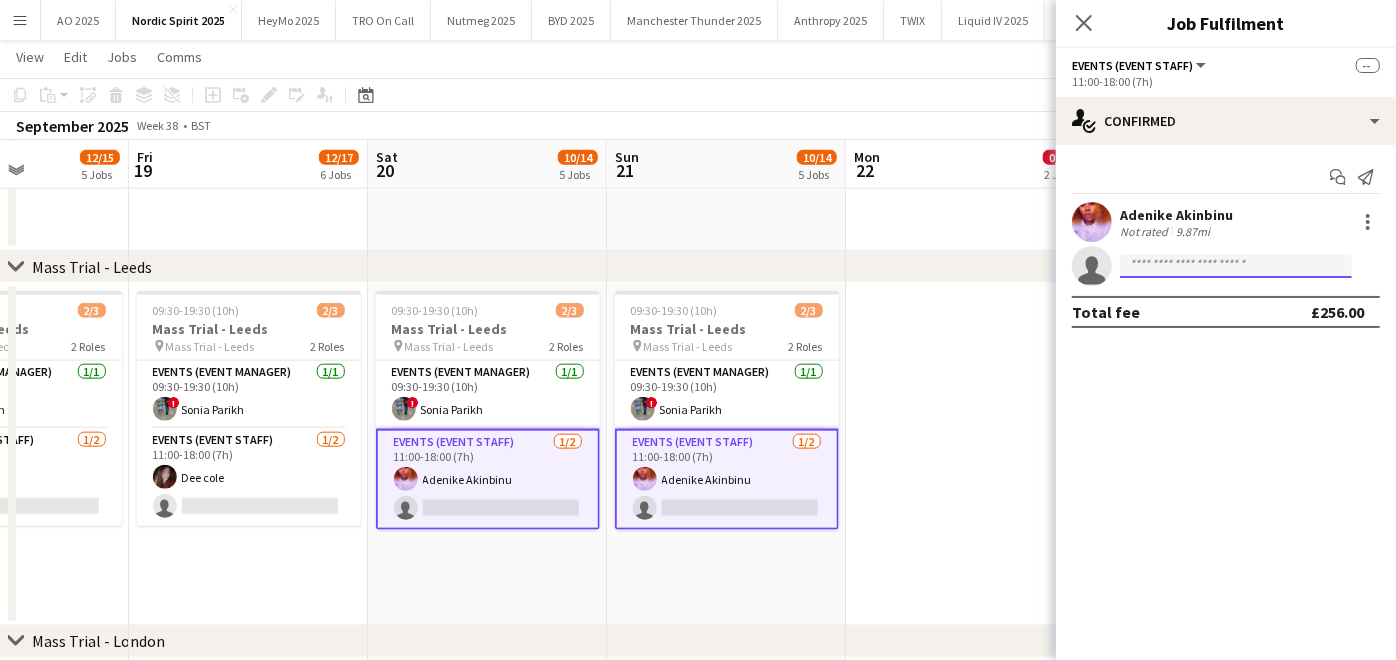 click 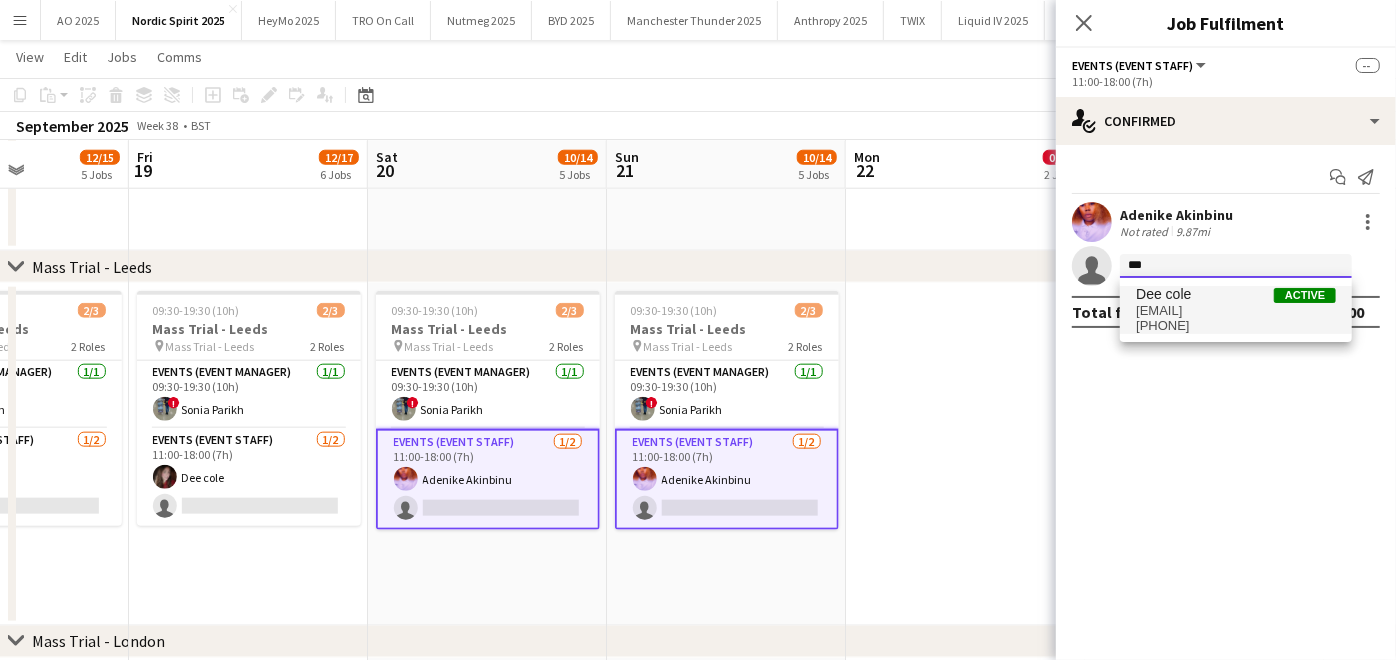 type on "***" 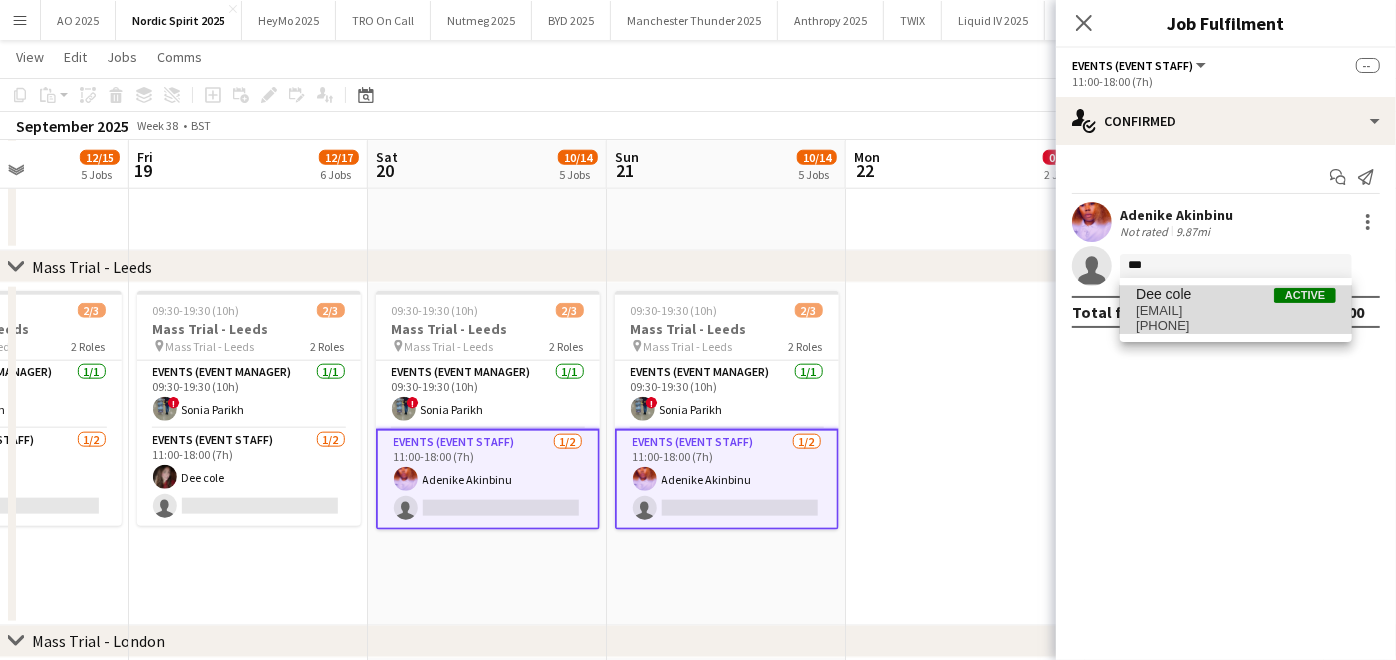 click on "[EMAIL]" at bounding box center [1236, 311] 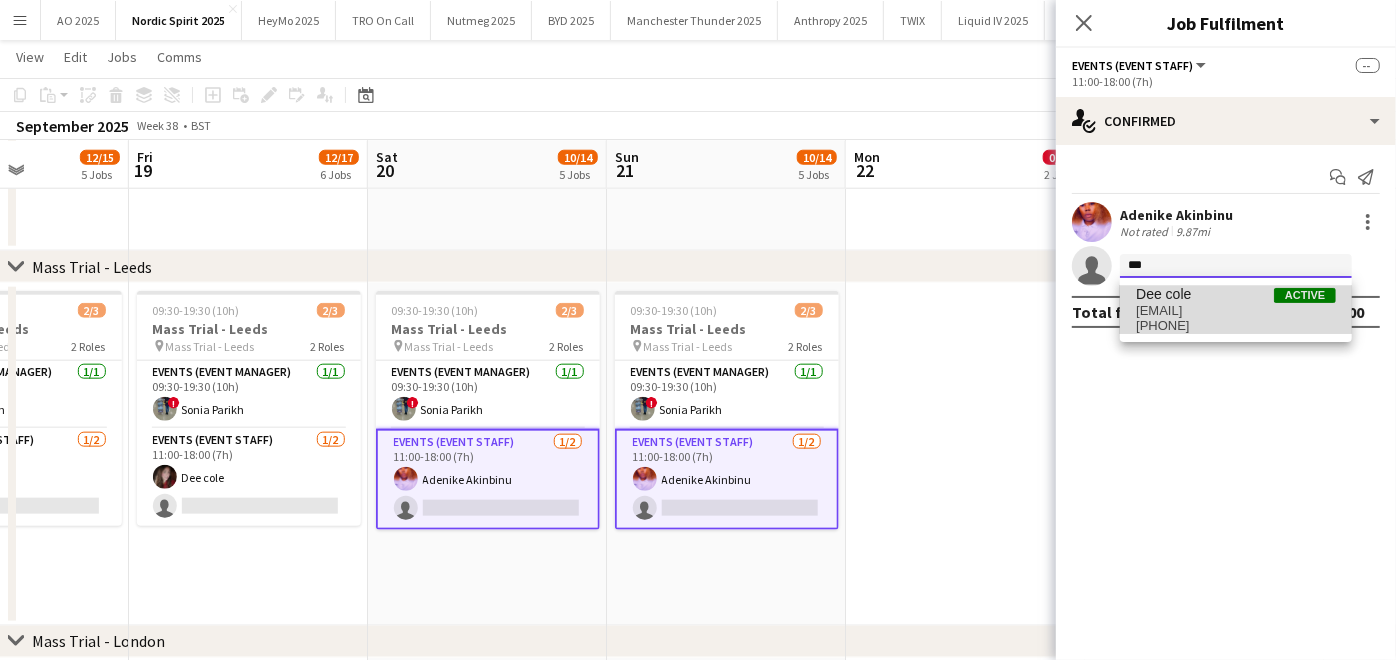 type 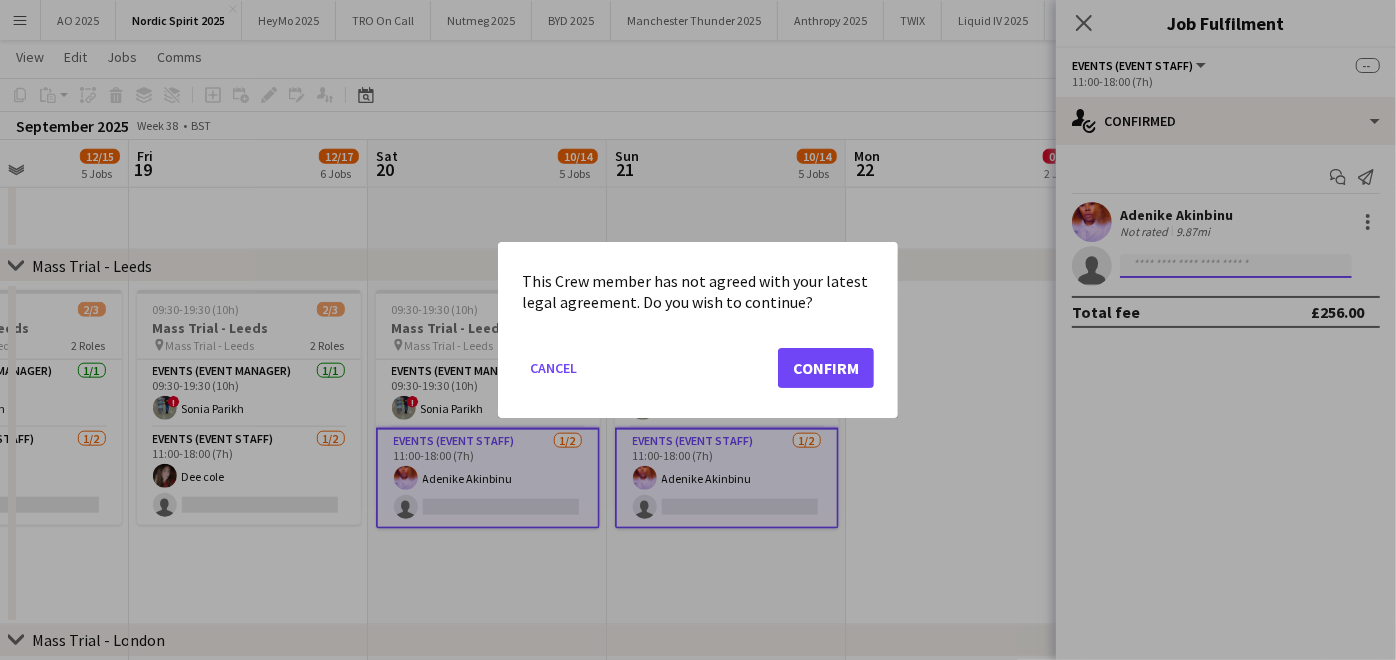 scroll, scrollTop: 0, scrollLeft: 0, axis: both 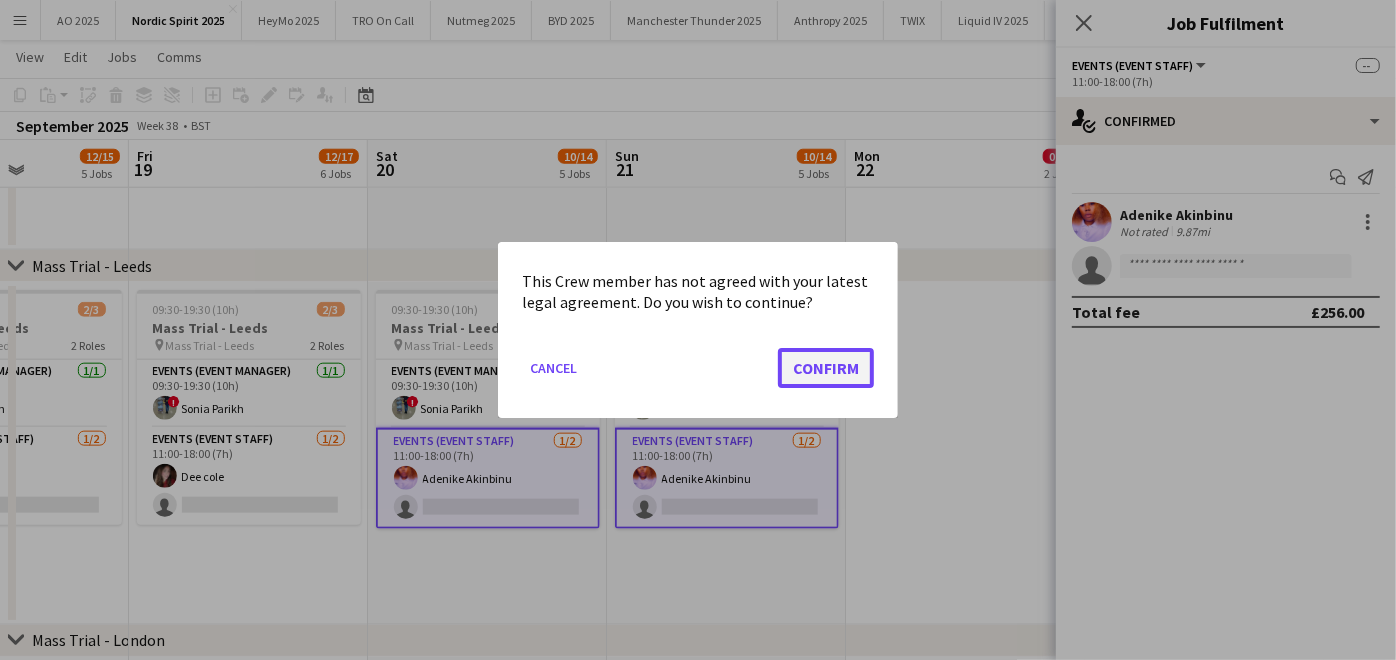 click on "Confirm" 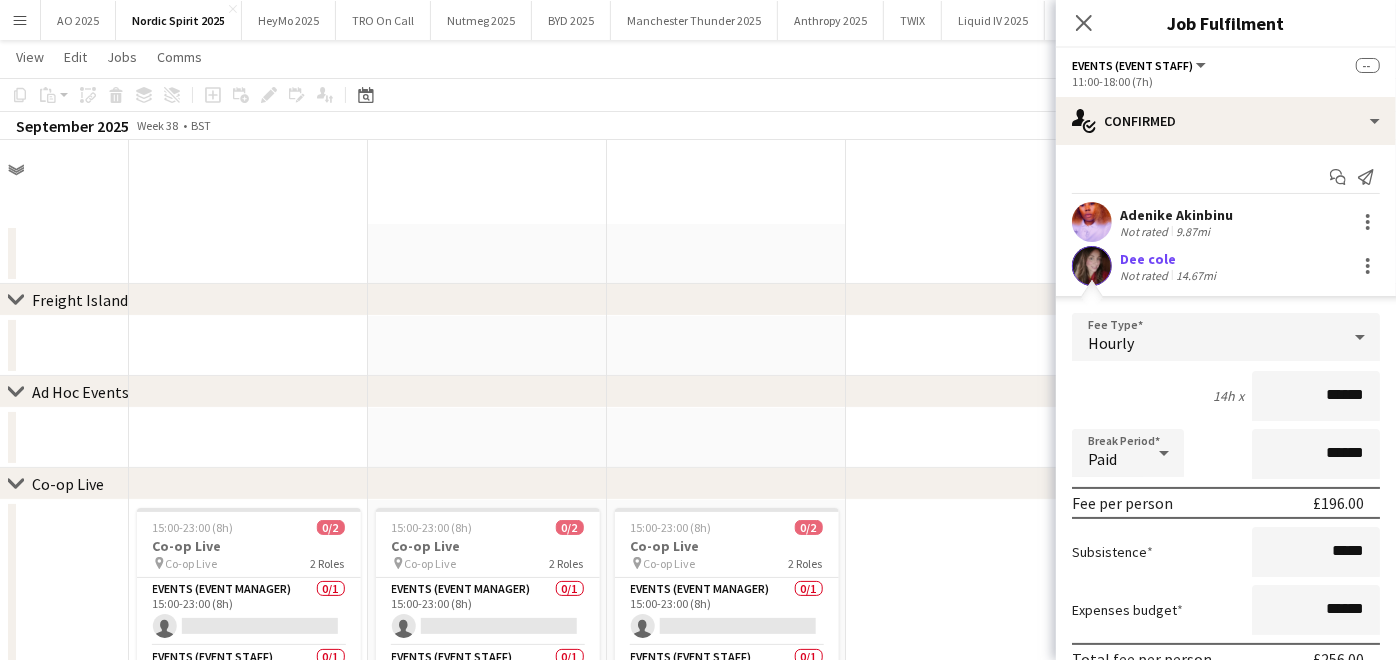 scroll, scrollTop: 1277, scrollLeft: 0, axis: vertical 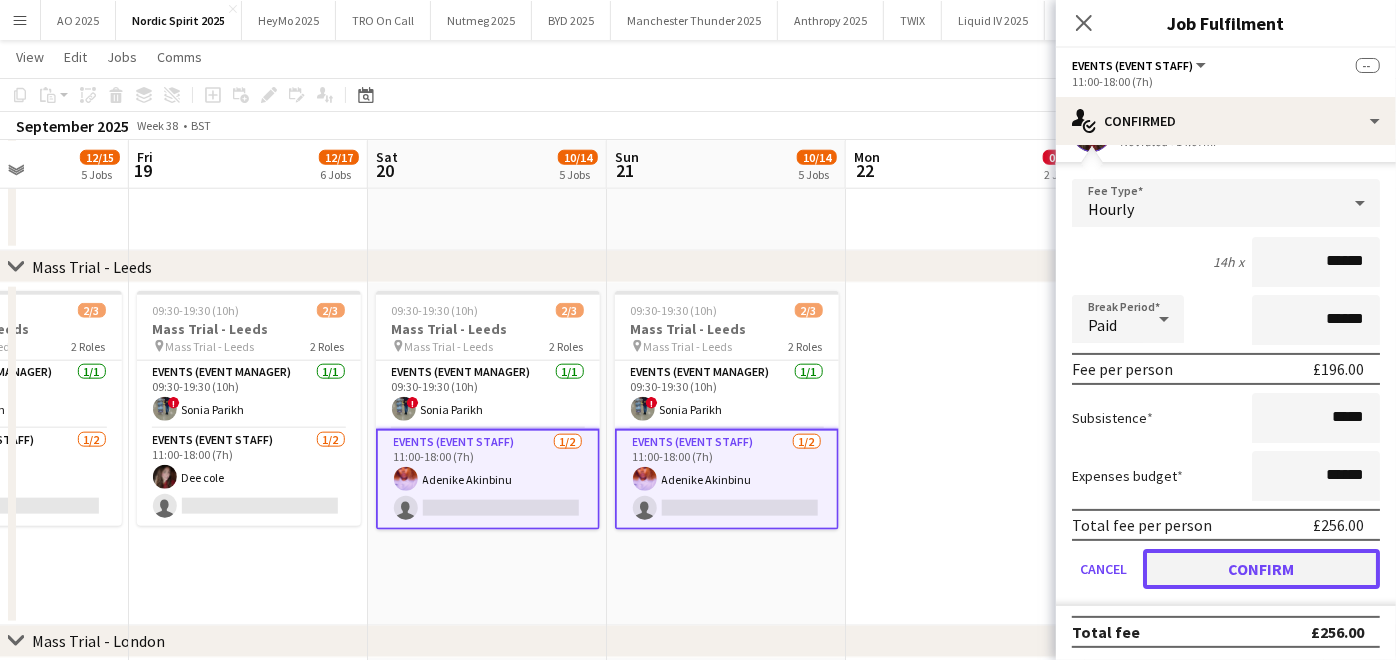 click on "Confirm" at bounding box center (1261, 569) 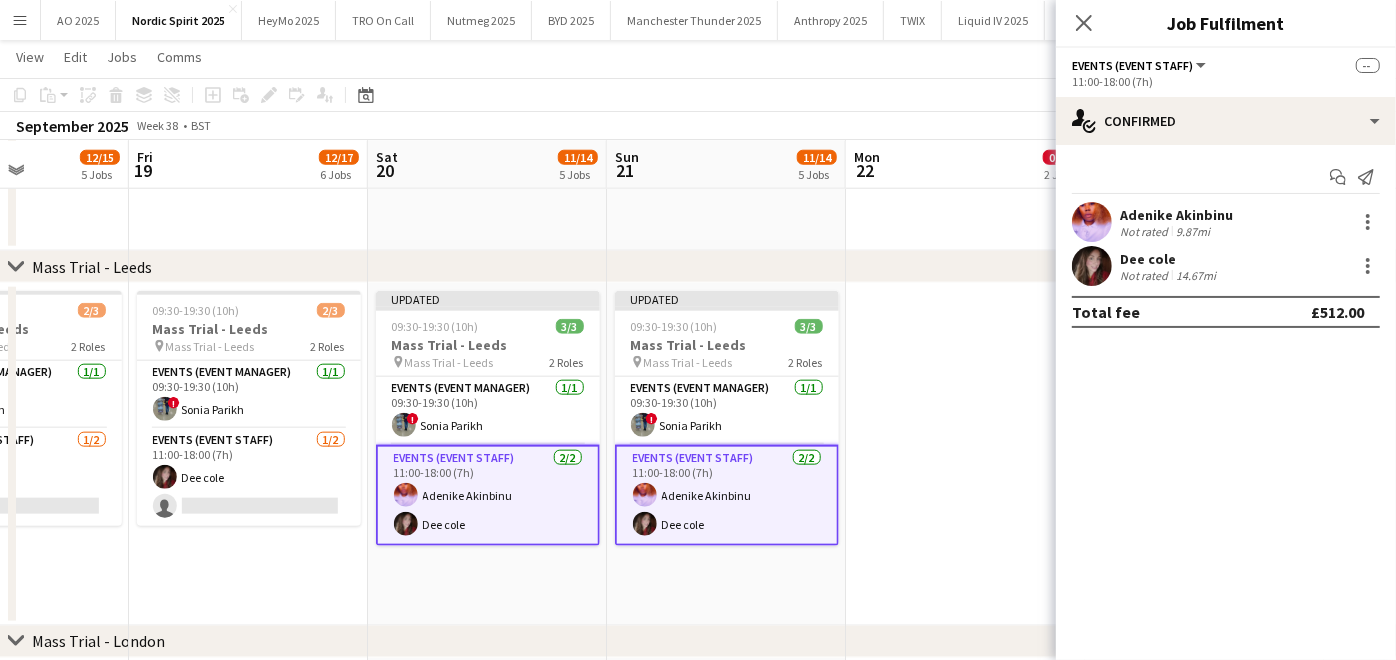 scroll, scrollTop: 0, scrollLeft: 0, axis: both 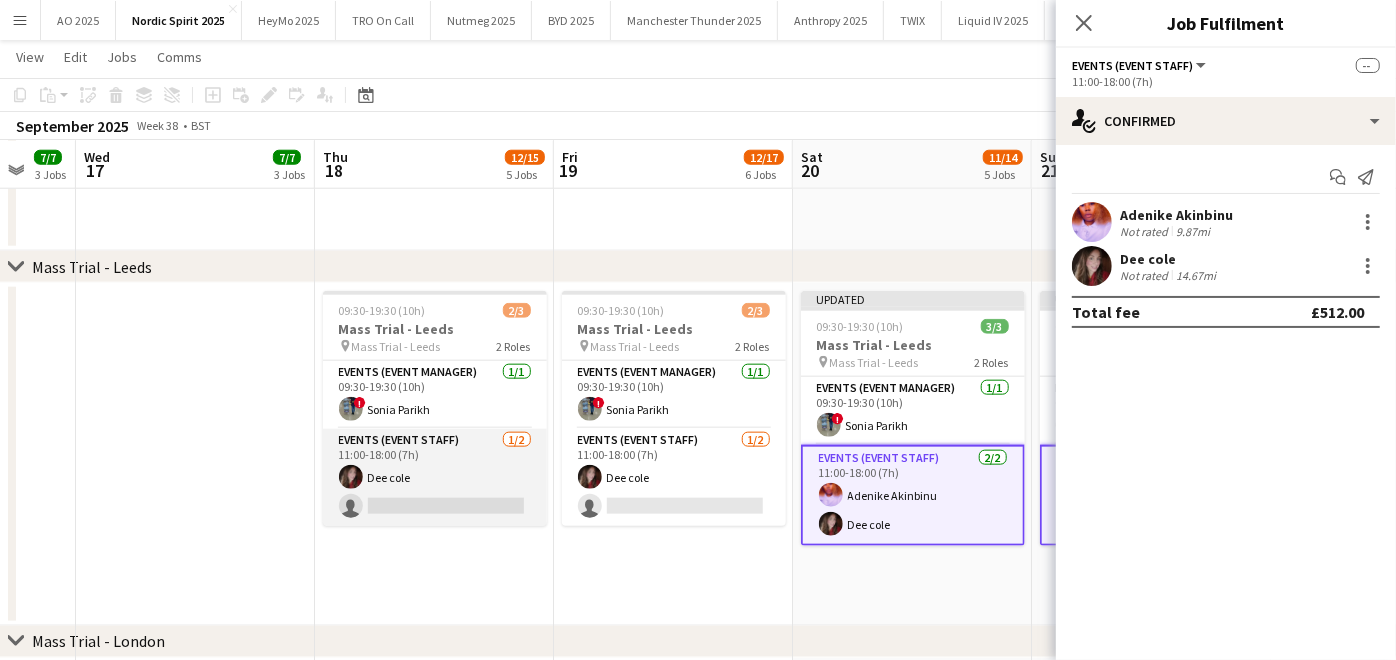 click on "Events (Event Staff)   1/2   11:00-18:00 (7h)
[LAST] [LAST]
single-neutral-actions" at bounding box center (435, 477) 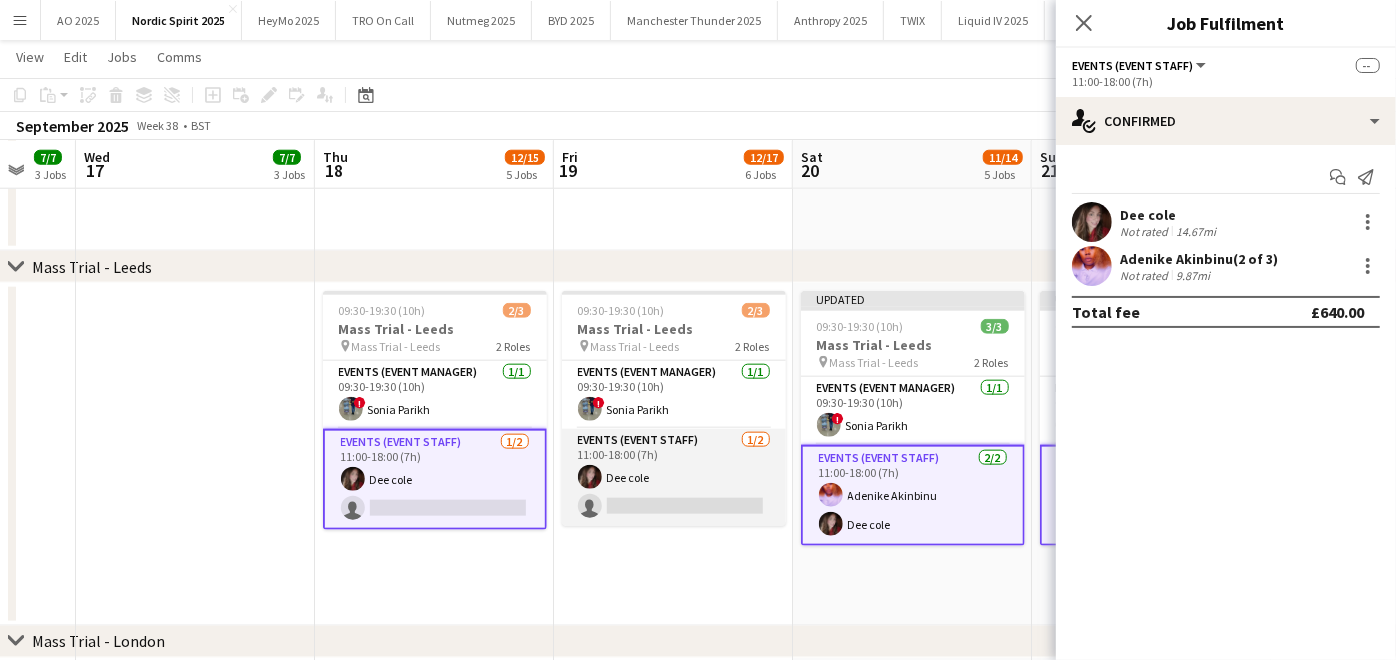 click on "Events (Event Staff)   1/2   11:00-18:00 (7h)
[LAST] [LAST]
single-neutral-actions" at bounding box center (674, 477) 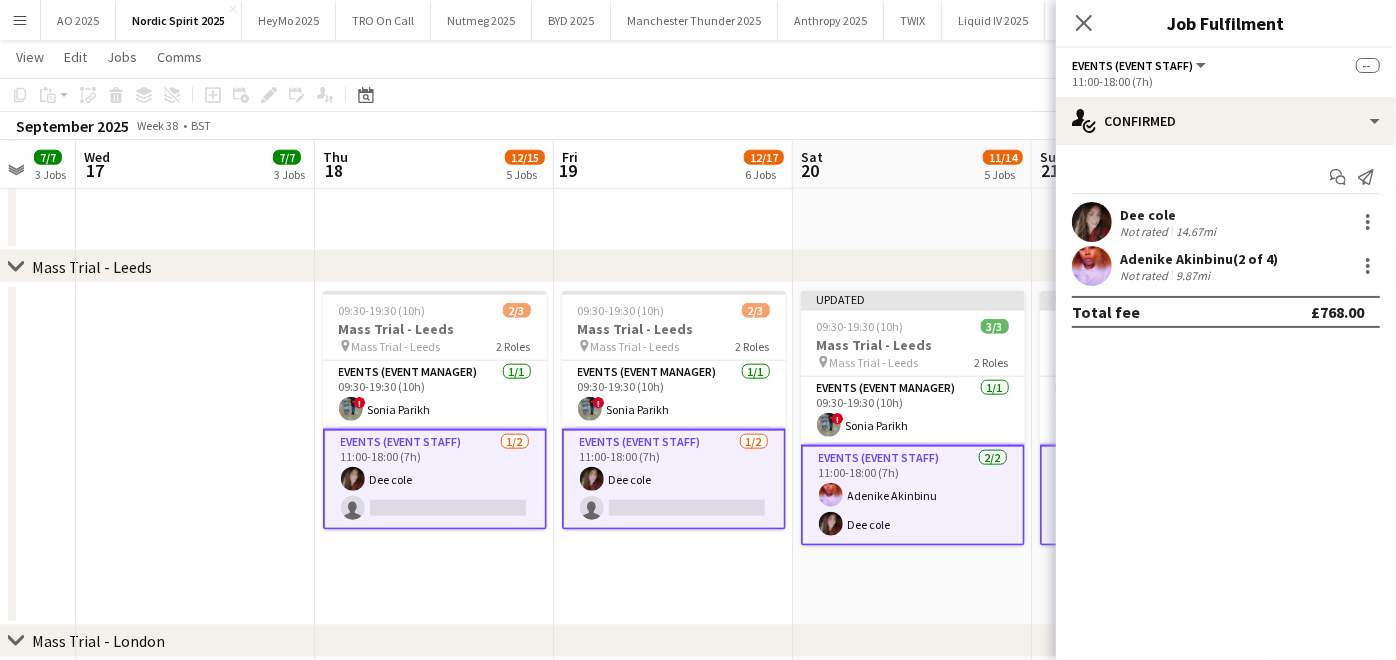click on "09:30-19:30 (10h)    2/3   Mass Trial - Leeds
pin
Mass Trial - Leeds   2 Roles   Events (Event Manager)   1/1   09:30-19:30 (10h)
! [FIRST] [LAST]  Events (Event Staff)   1/2   11:00-18:00 (7h)
[LAST] [LAST]
single-neutral-actions" at bounding box center (673, 454) 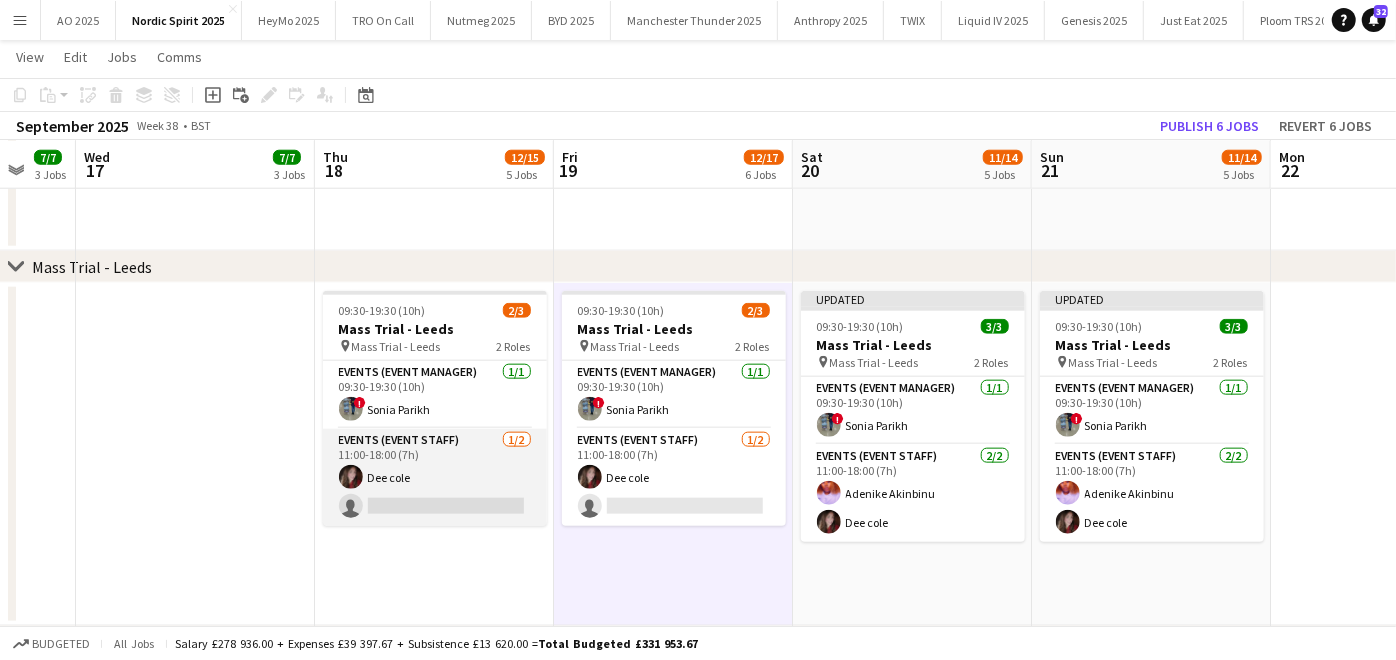 click on "Events (Event Staff)   1/2   11:00-18:00 (7h)
[LAST] [LAST]
single-neutral-actions" at bounding box center (435, 477) 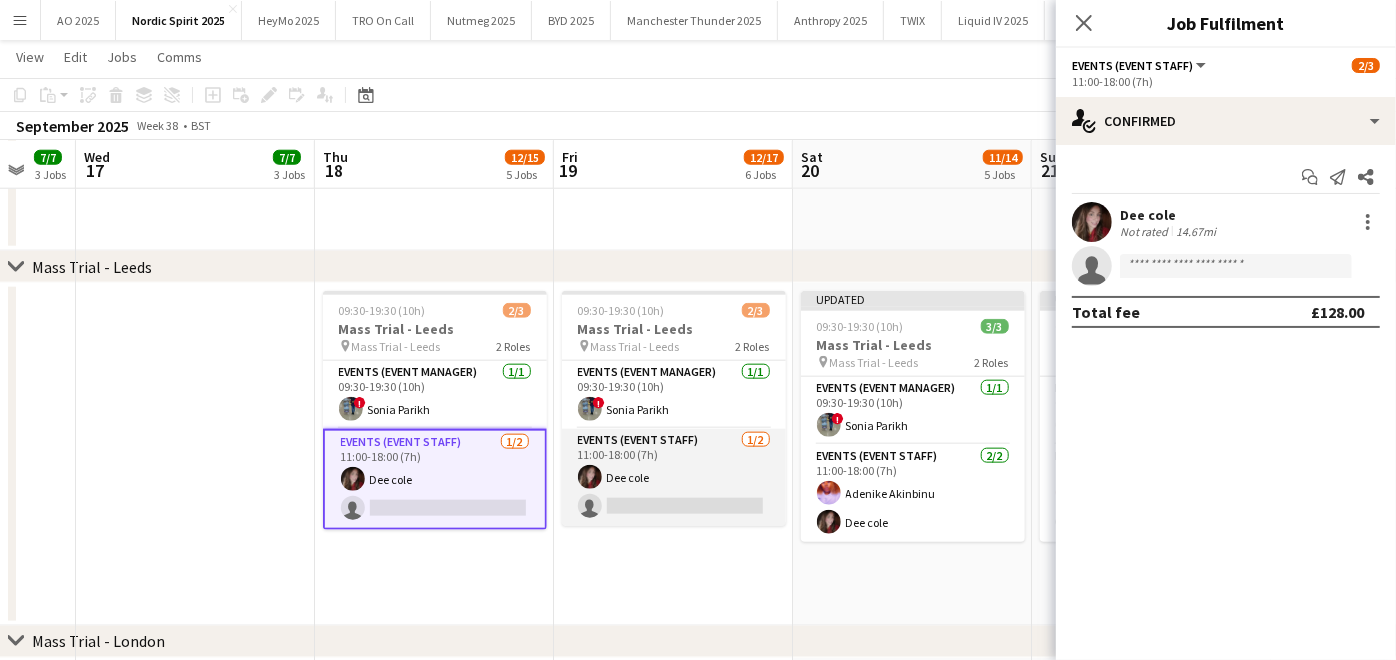 click on "Events (Event Staff)   1/2   11:00-18:00 (7h)
[LAST] [LAST]
single-neutral-actions" at bounding box center (674, 477) 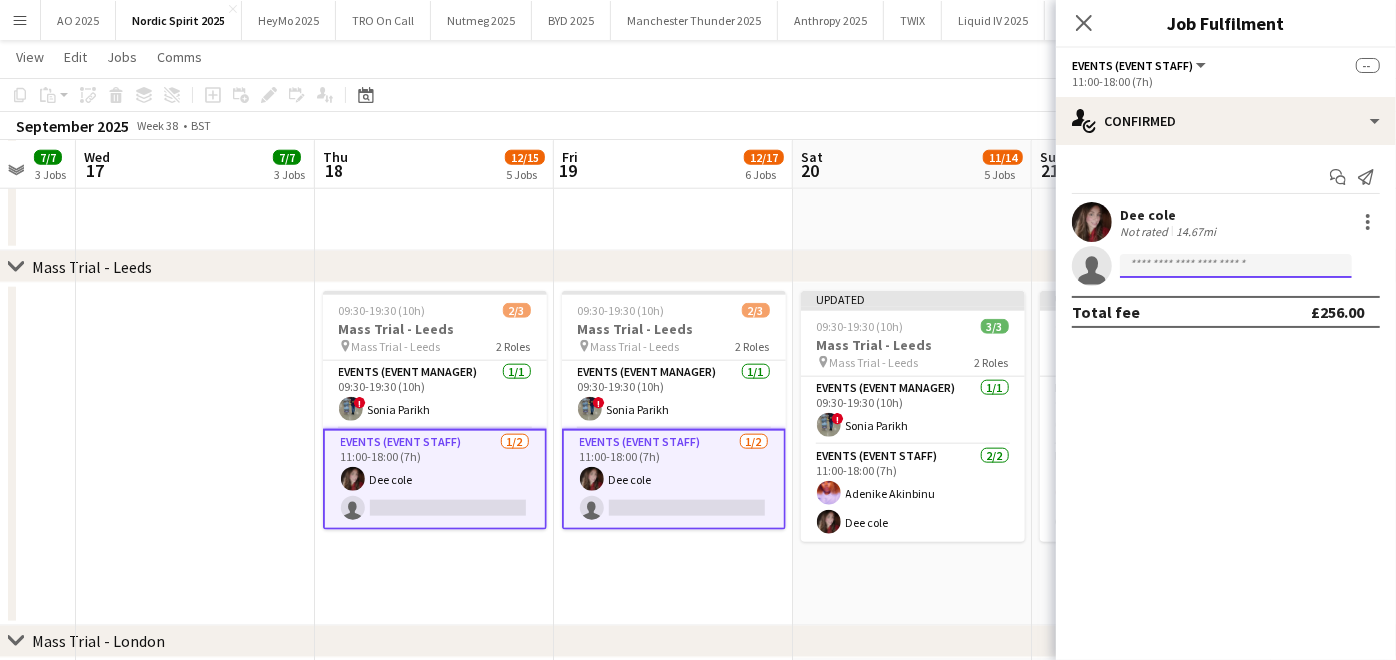 click 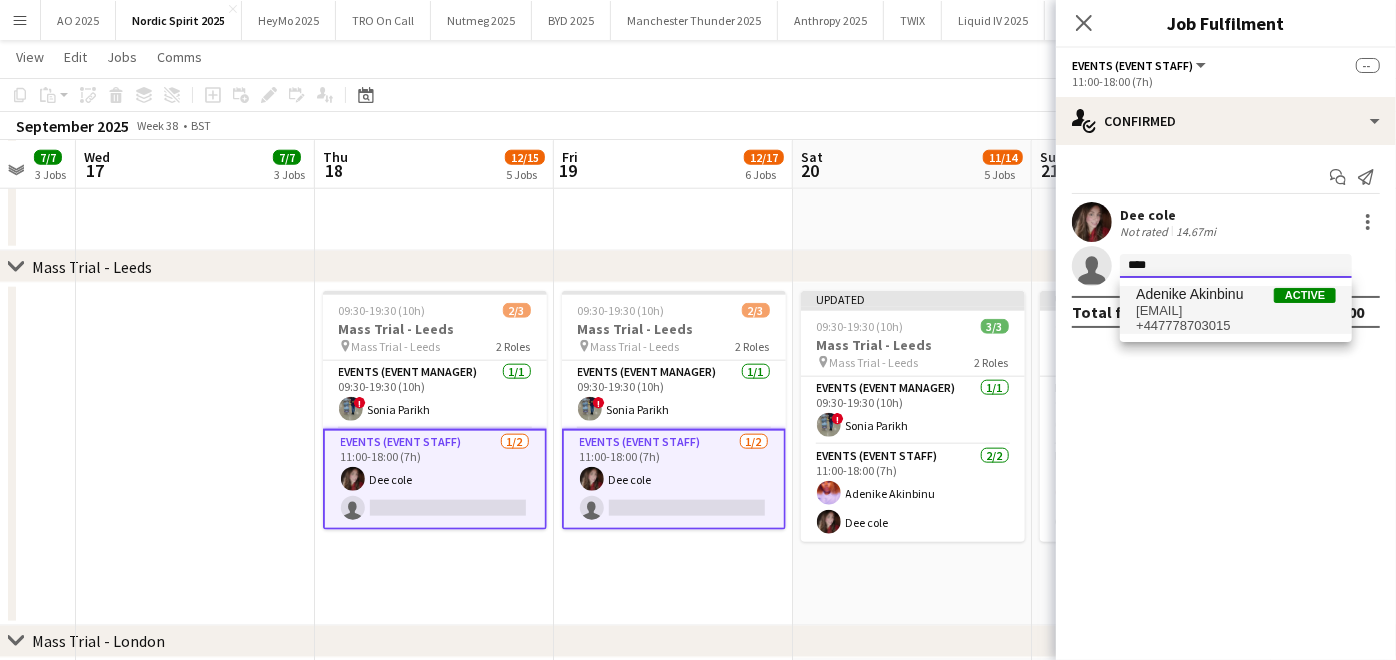 type on "****" 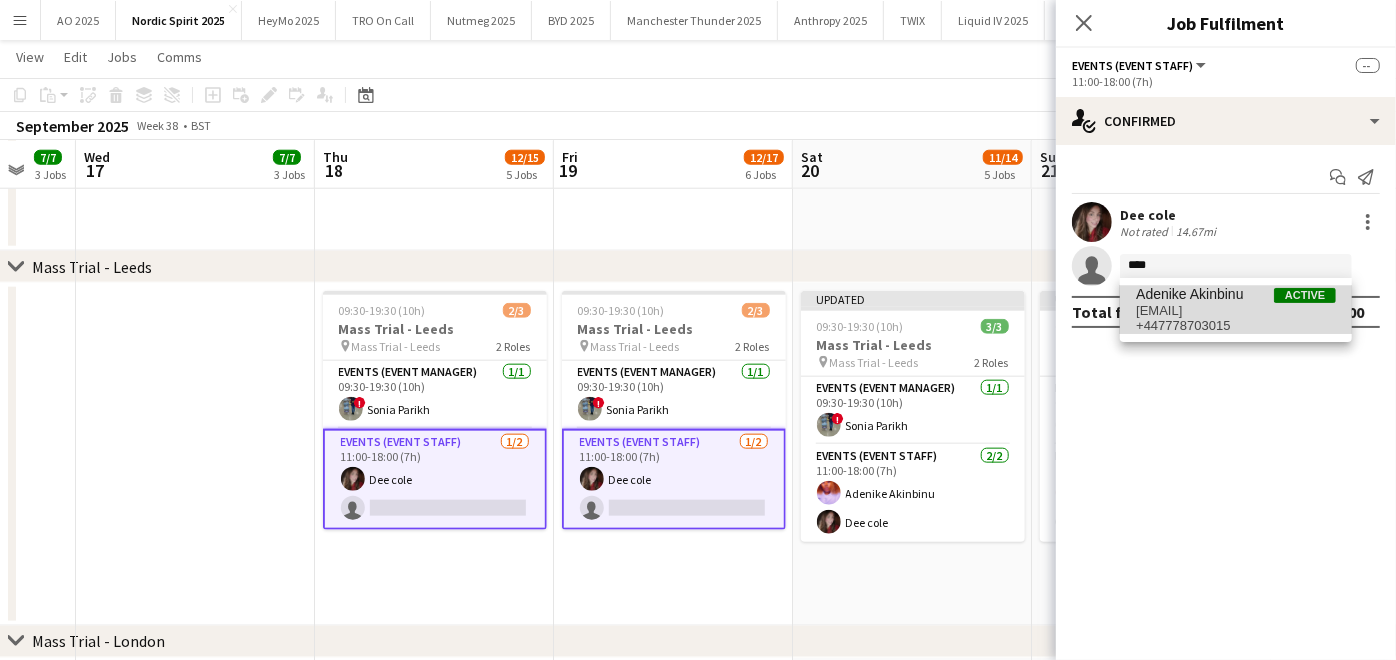 click on "[EMAIL]" at bounding box center (1236, 311) 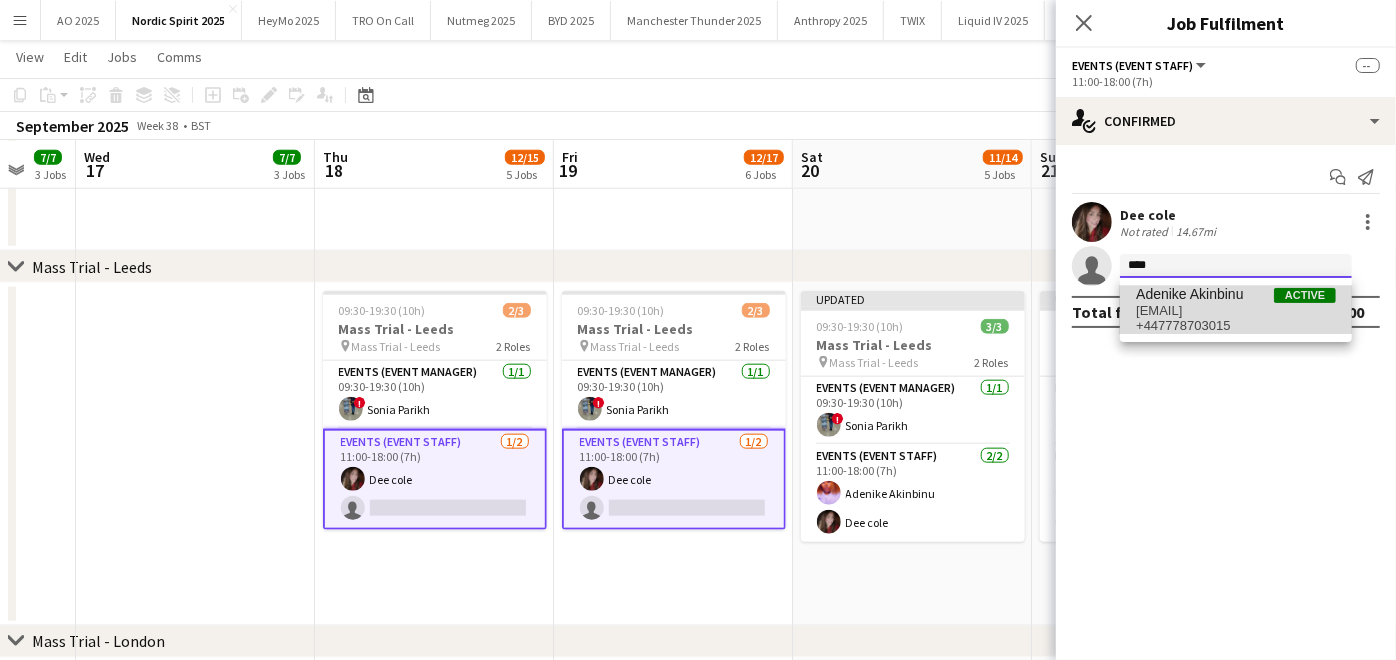 type 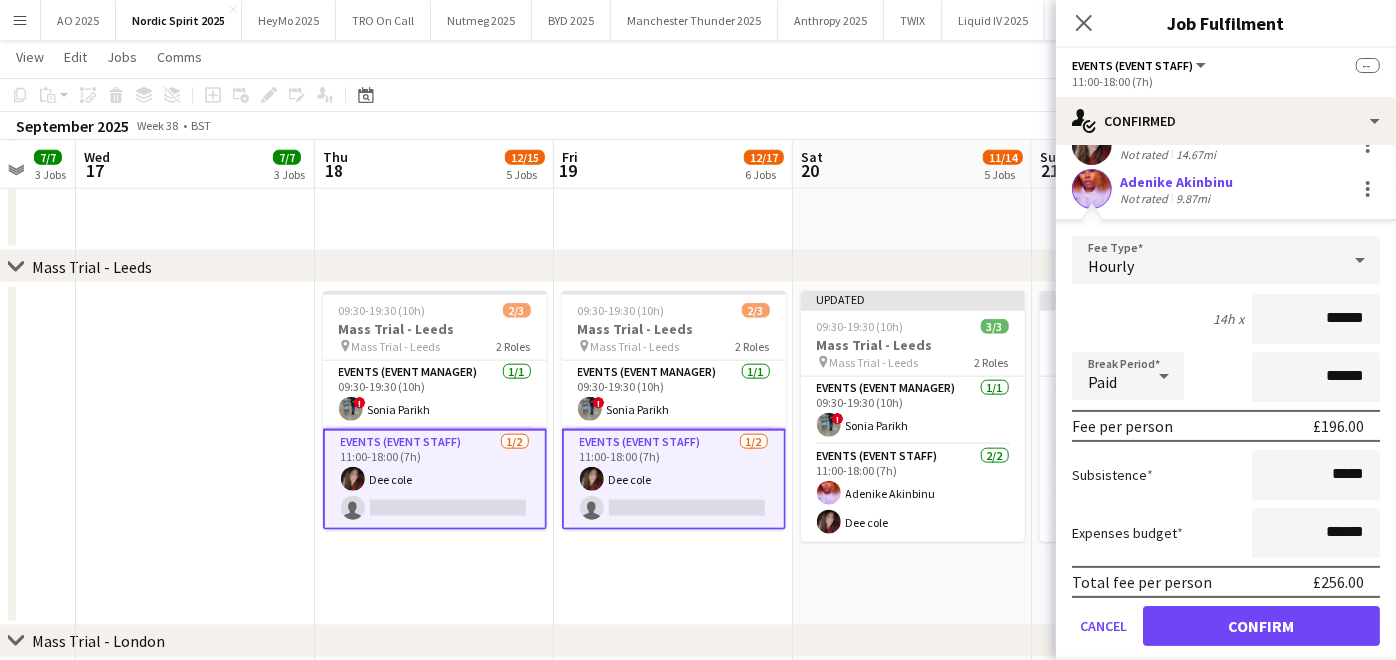 scroll, scrollTop: 77, scrollLeft: 0, axis: vertical 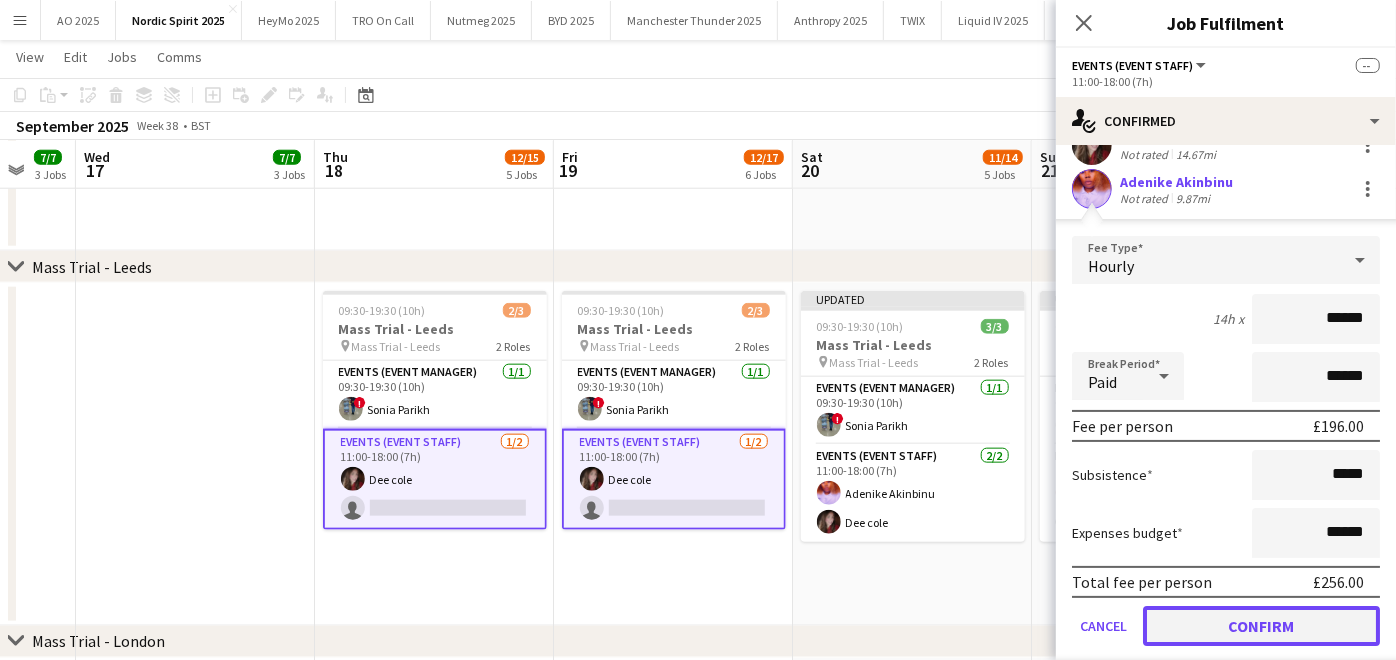 click on "Confirm" at bounding box center (1261, 626) 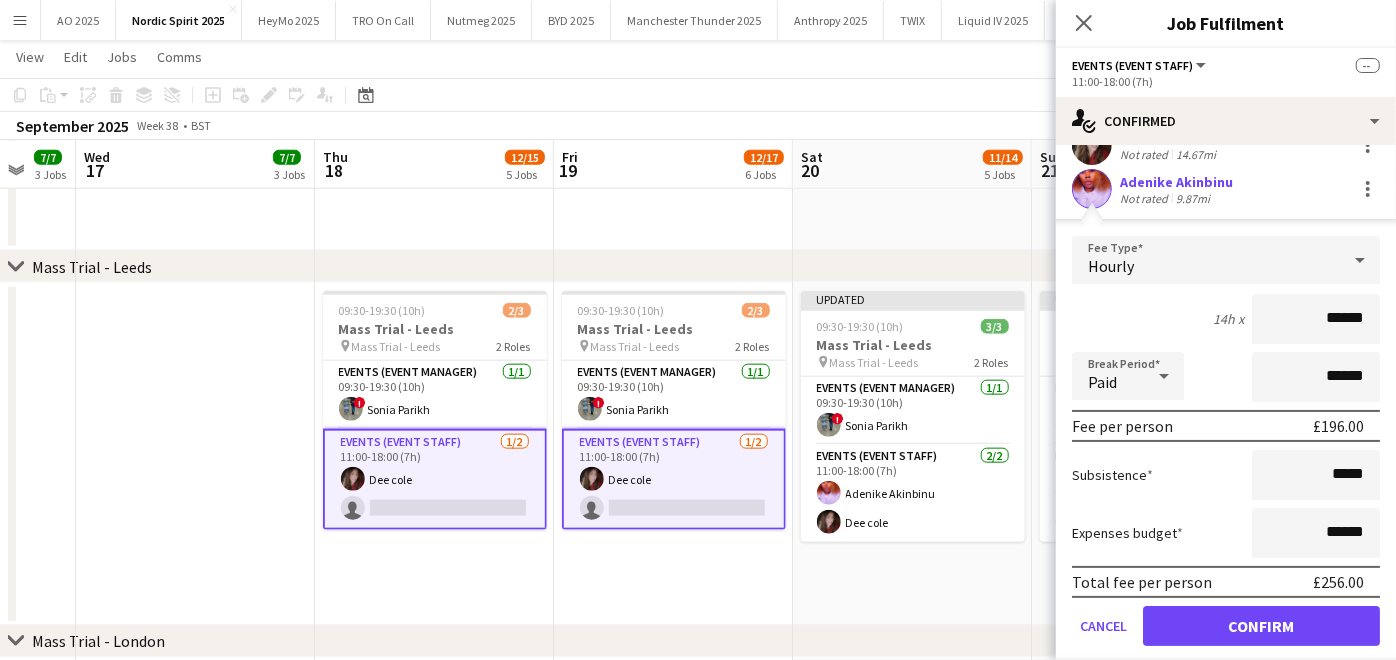 scroll, scrollTop: 0, scrollLeft: 0, axis: both 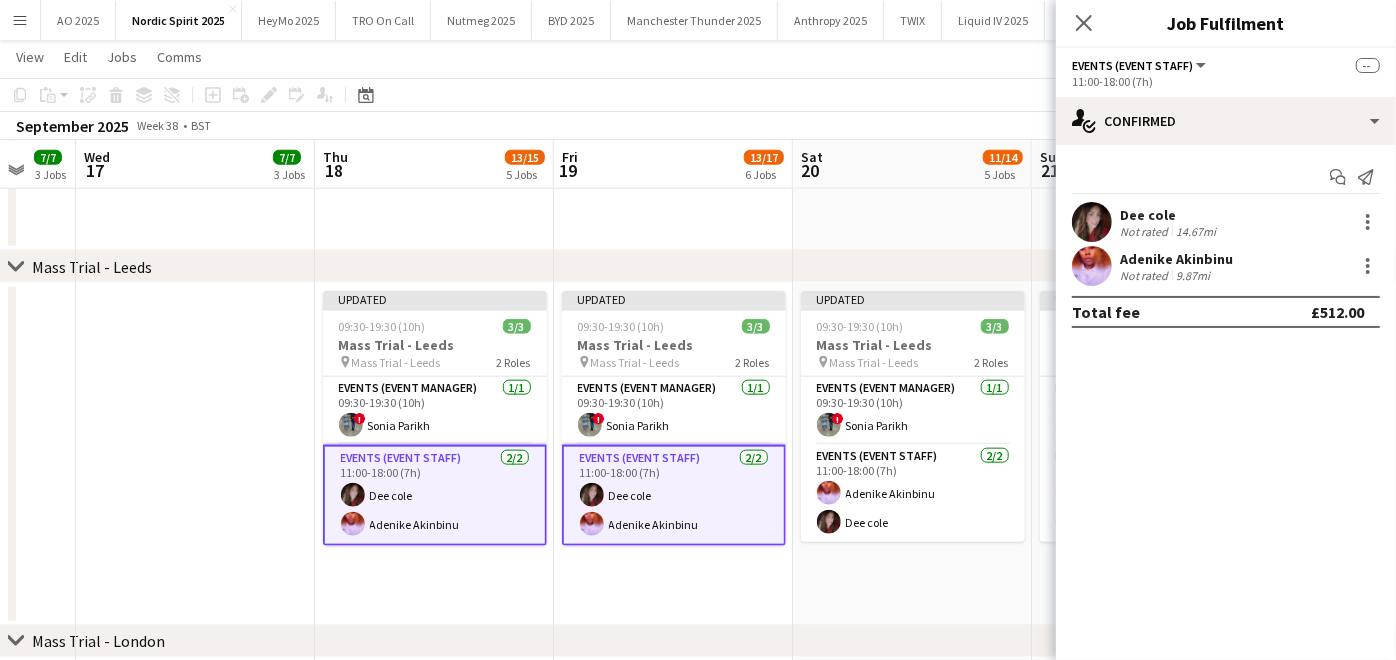 click on "[NUMBER] [STREET], [CITY], [POSTCODE]" at bounding box center [912, 454] 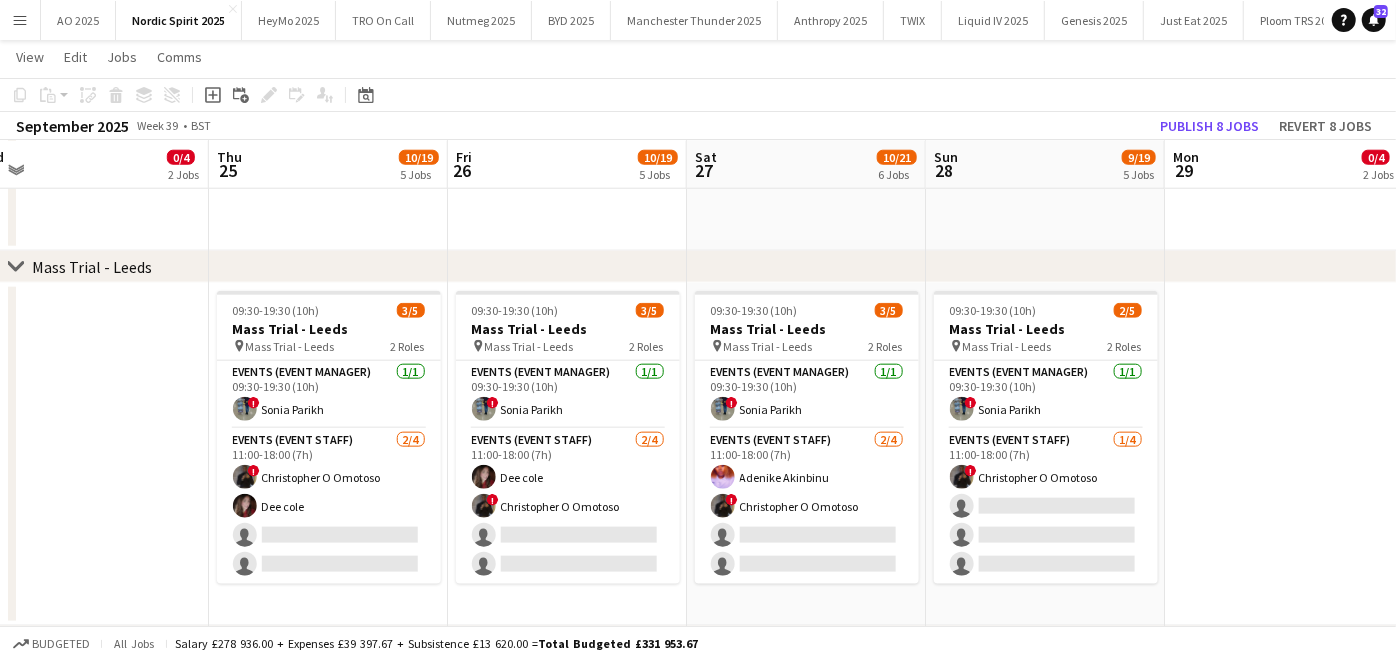 scroll, scrollTop: 0, scrollLeft: 749, axis: horizontal 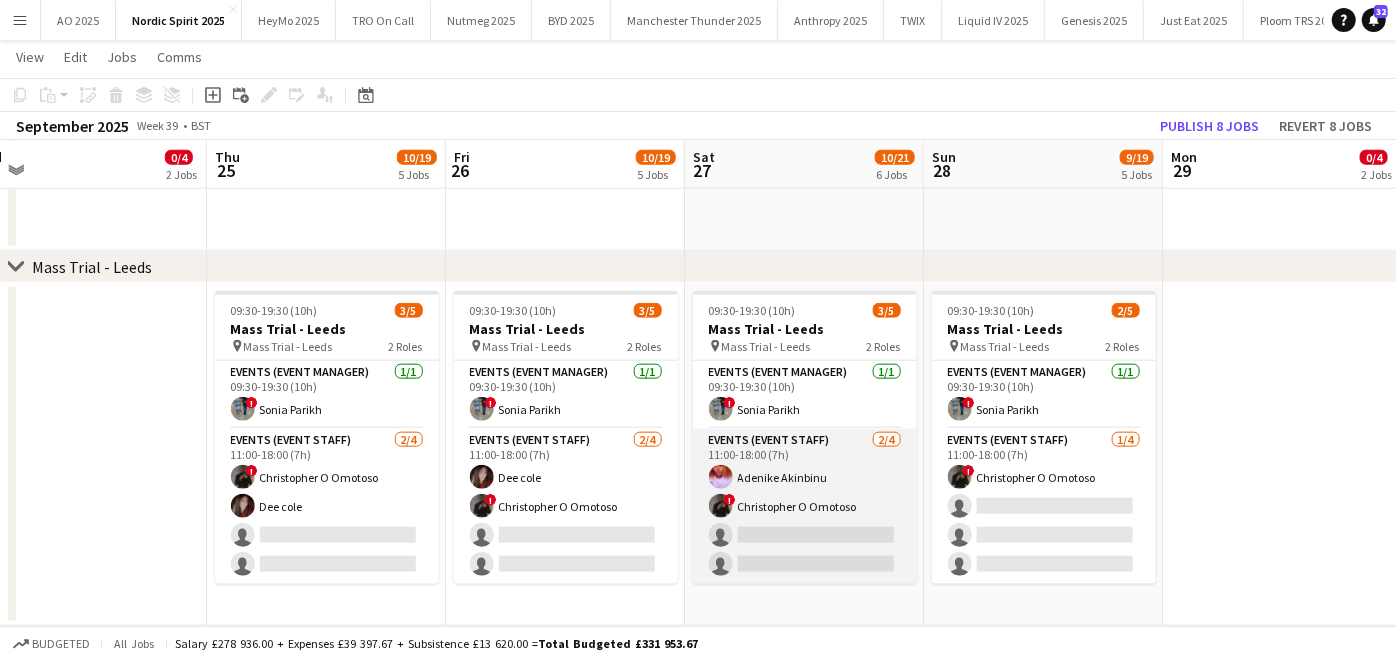 click on "Events (Event Staff)   2/4   11:00-18:00 (7h)
[FIRST] [LAST] ! [FIRST] [LAST]
single-neutral-actions
single-neutral-actions" at bounding box center (805, 506) 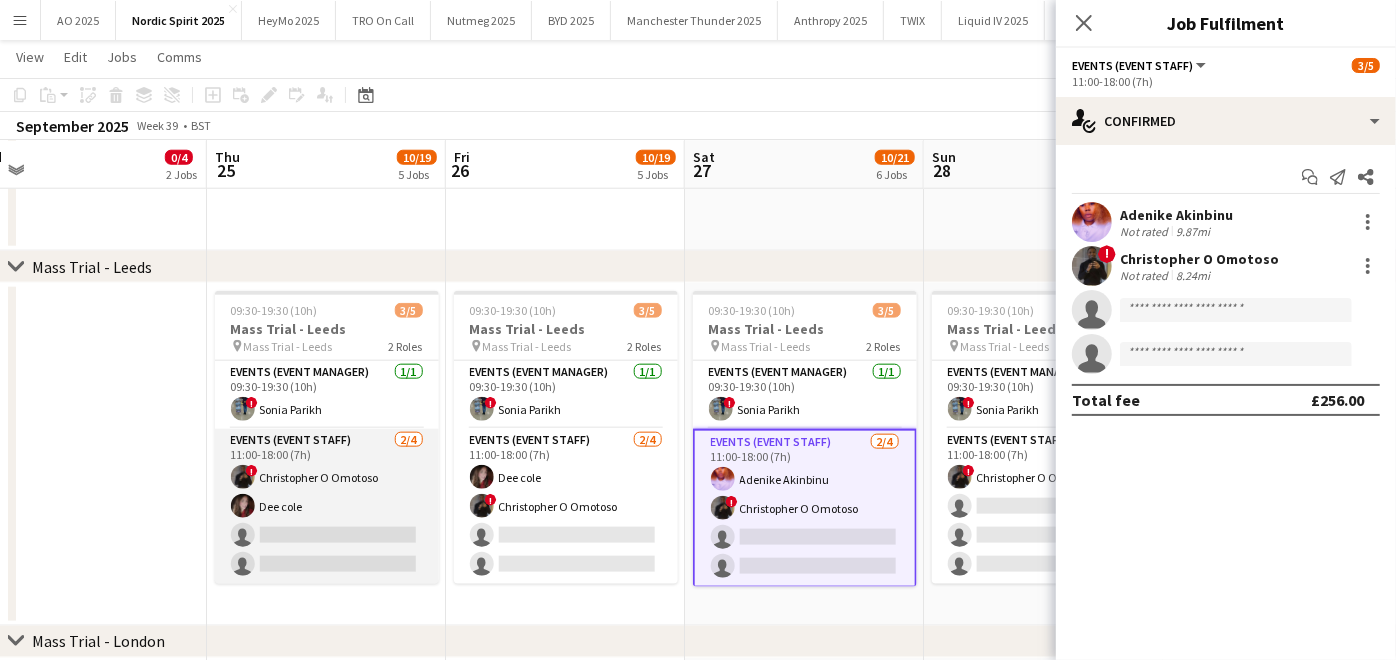 click on "Events (Event Staff)   2/4   11:00-18:00 (7h)
! [FIRST] [LAST] [LAST] [LAST]
single-neutral-actions
single-neutral-actions" at bounding box center [327, 506] 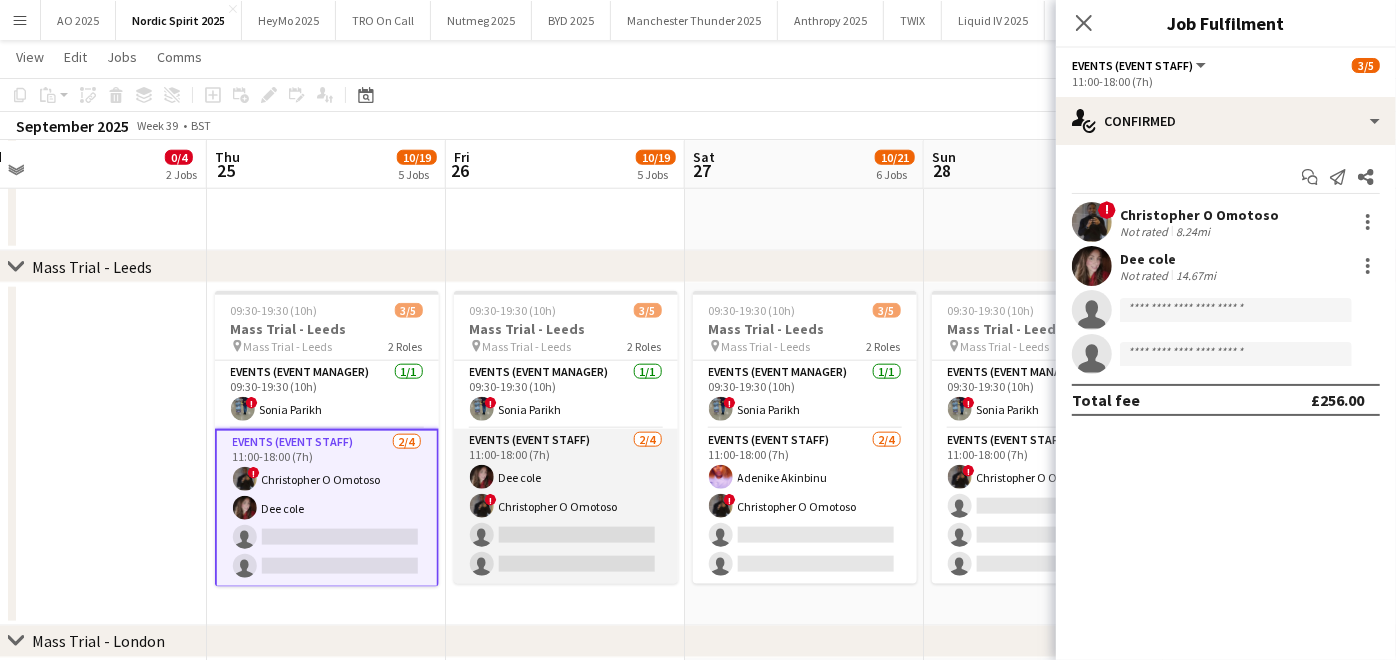 click on "Events (Event Staff)   2/4   11:00-18:00 (7h)
[LAST] [LAST] ! [FIRST] [LAST]
single-neutral-actions
single-neutral-actions" at bounding box center (566, 506) 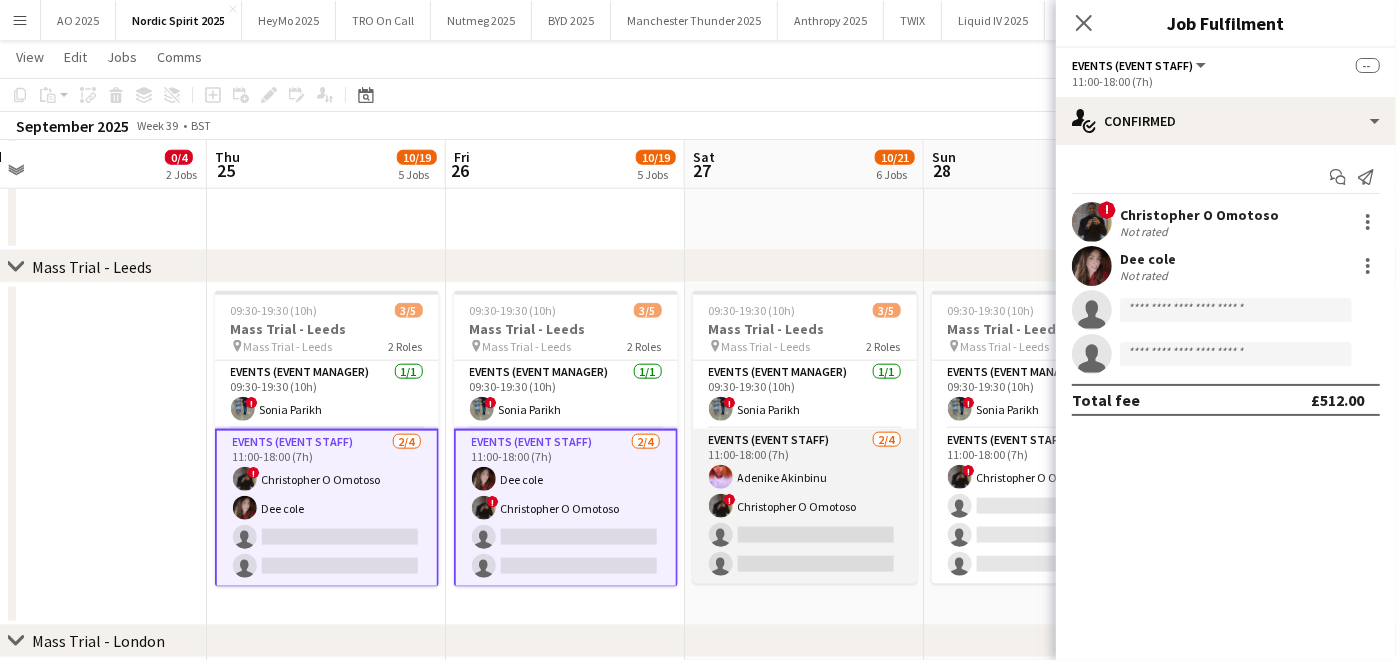 click on "Events (Event Staff)   2/4   11:00-18:00 (7h)
[FIRST] [LAST] ! [FIRST] [LAST]
single-neutral-actions
single-neutral-actions" at bounding box center (805, 506) 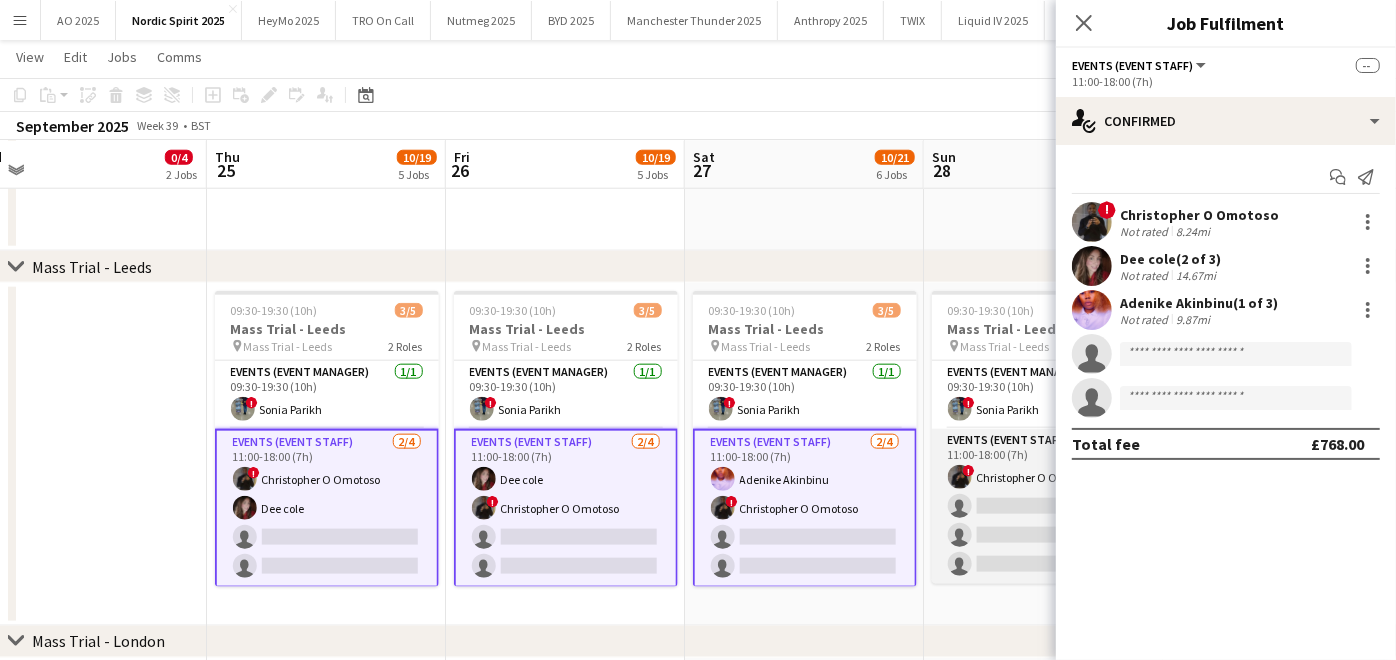 click on "Events (Event Staff)   1/4   11:00-18:00 (7h)
! [FIRST] [LAST]
single-neutral-actions
single-neutral-actions
single-neutral-actions" at bounding box center [1044, 506] 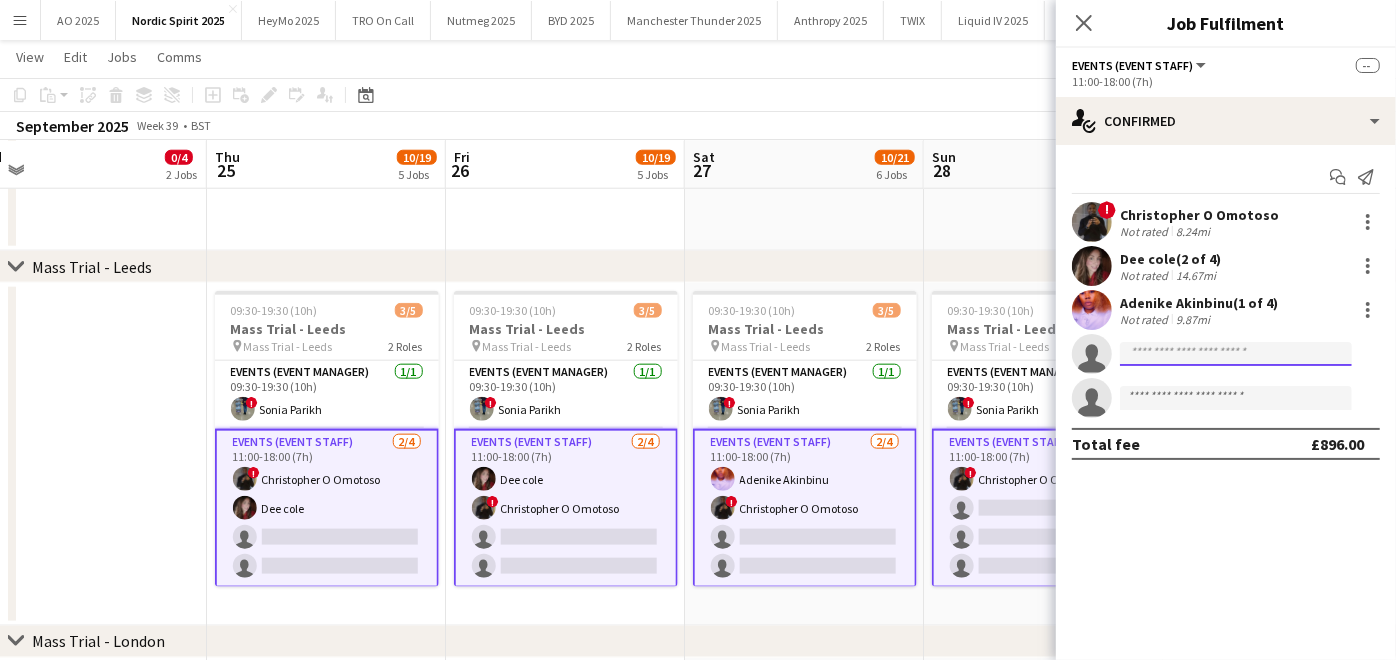 click 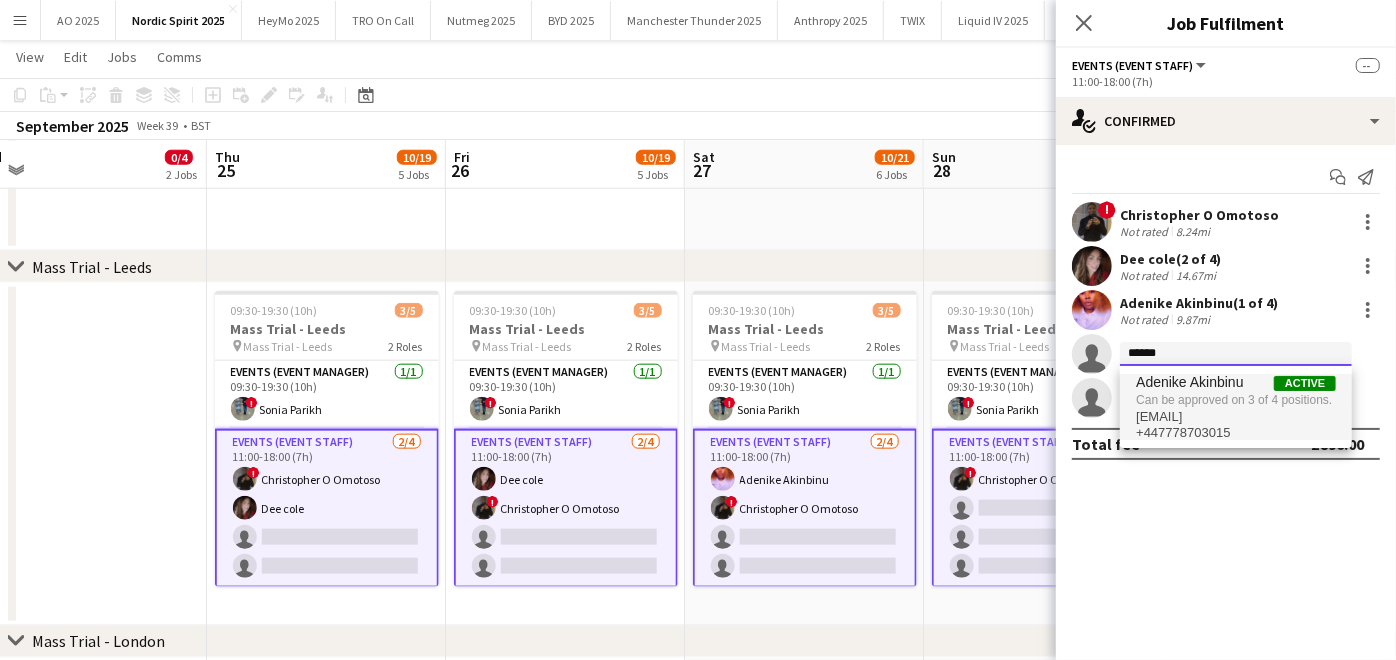 type on "******" 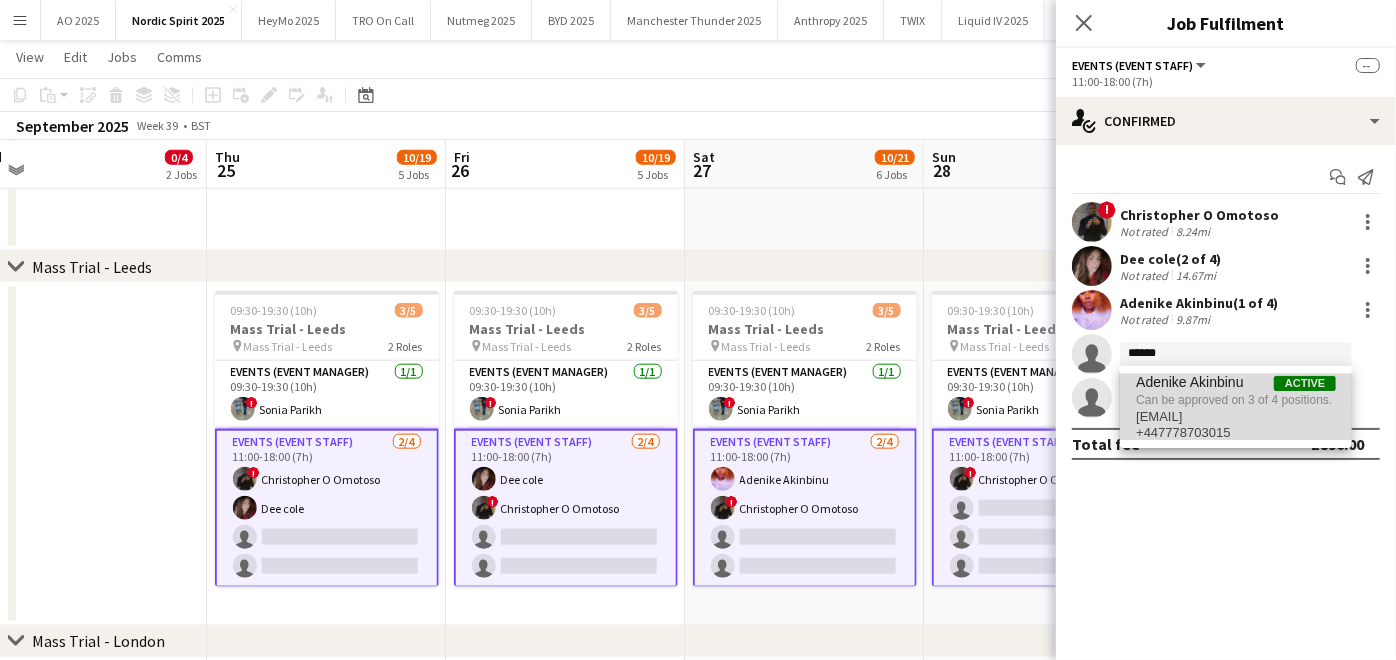 click on "+447778703015" at bounding box center [1236, 433] 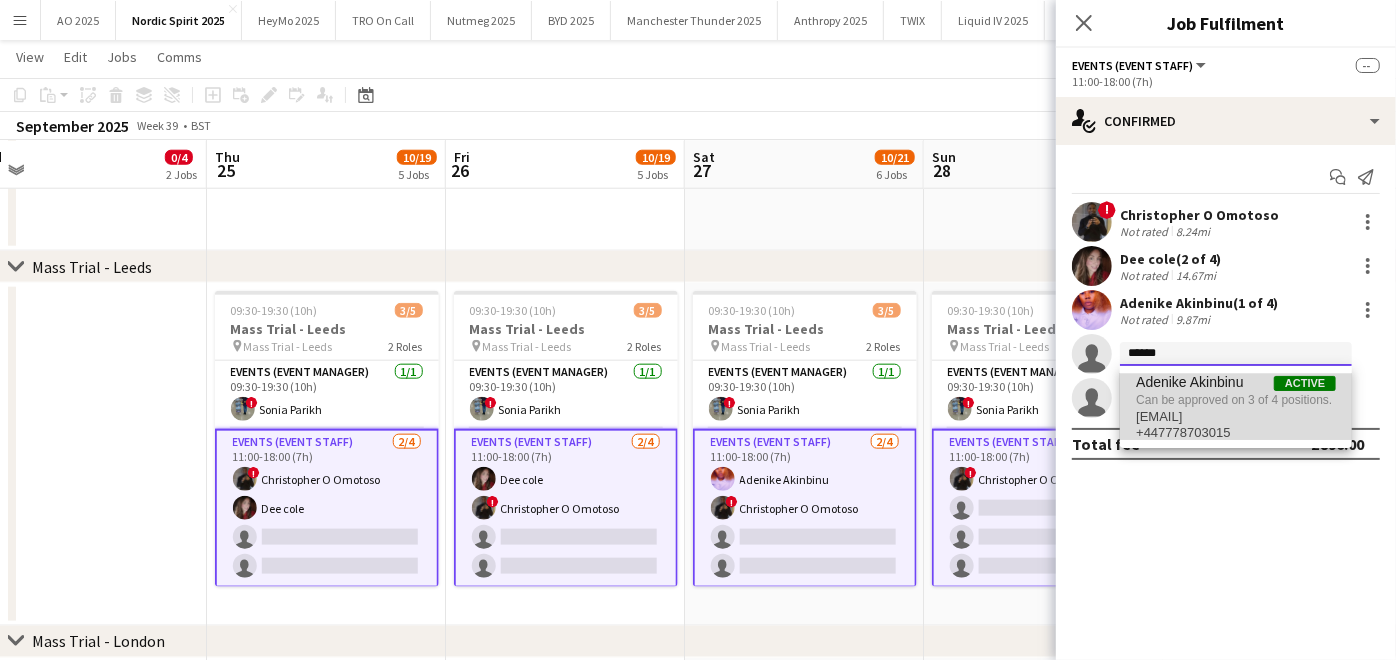 type 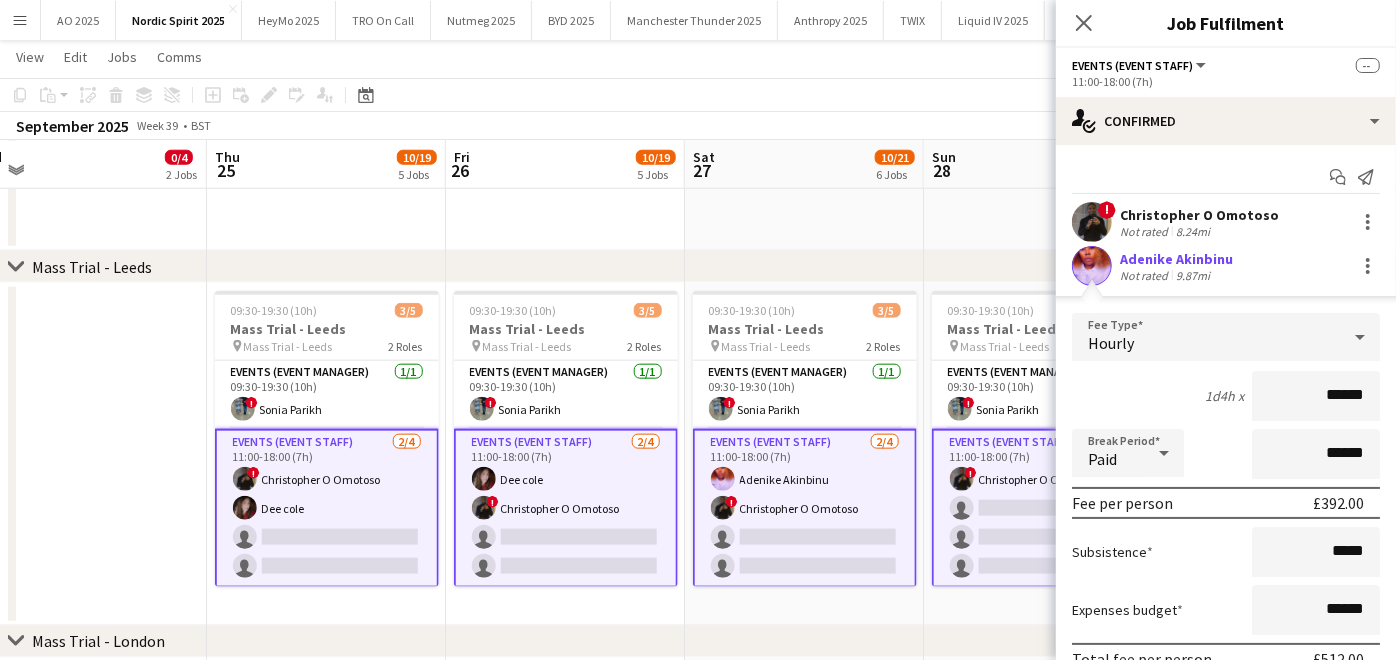 scroll, scrollTop: 265, scrollLeft: 0, axis: vertical 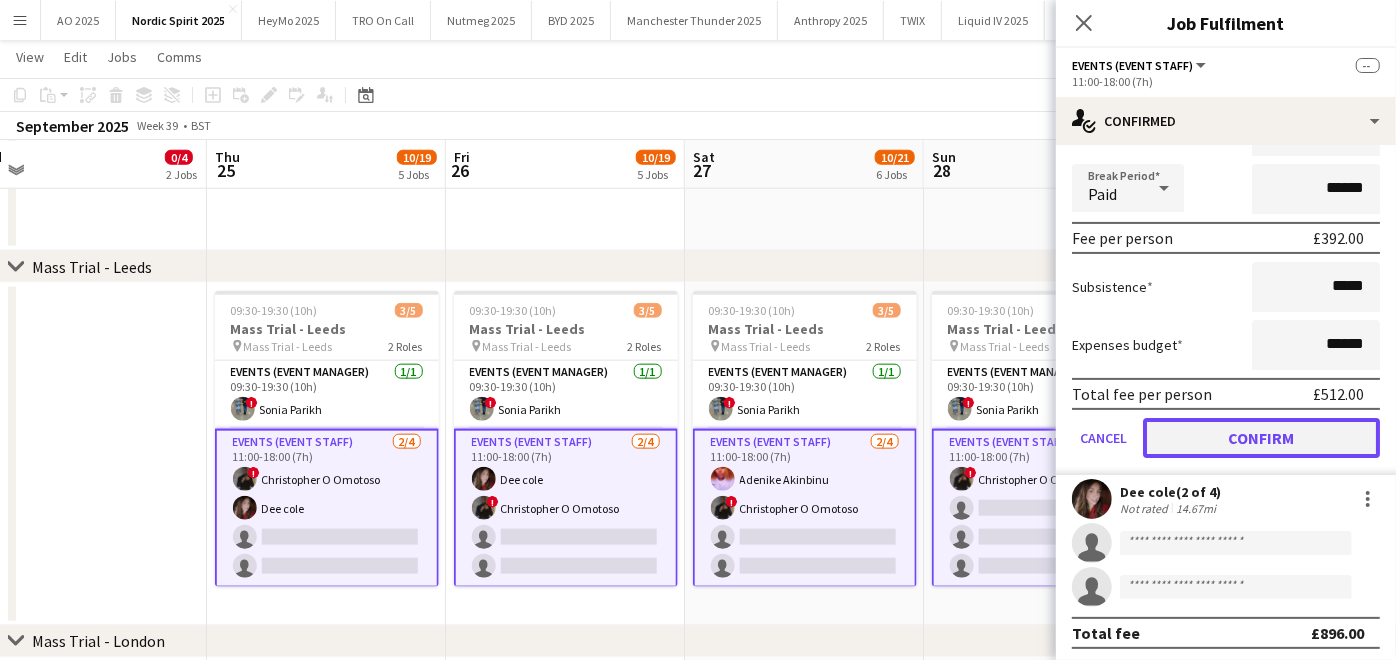 click on "Confirm" at bounding box center (1261, 438) 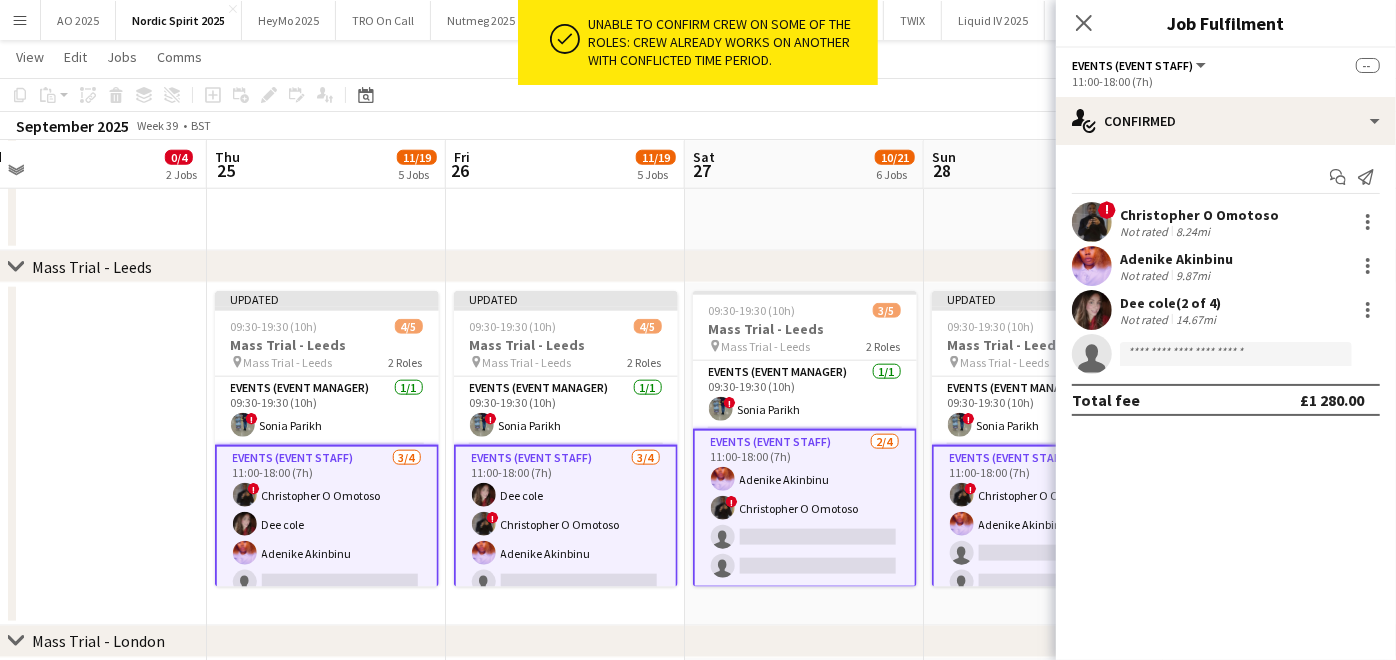 scroll, scrollTop: 0, scrollLeft: 0, axis: both 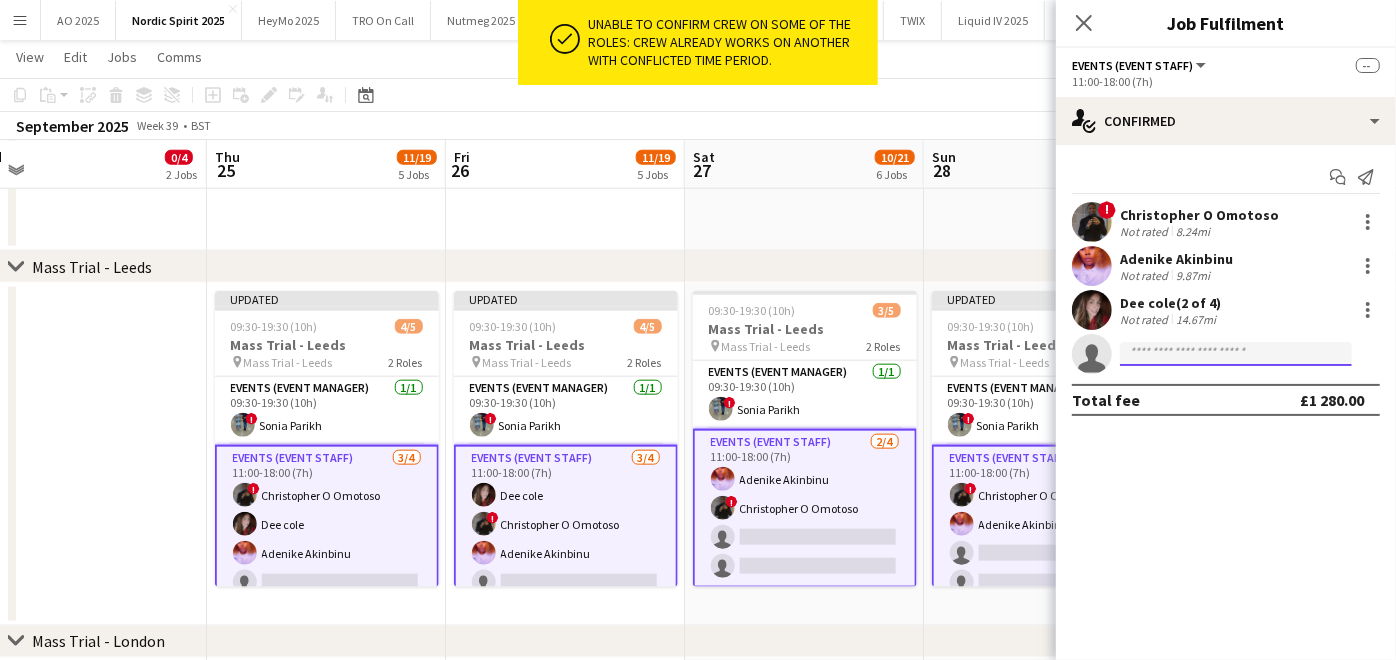 click 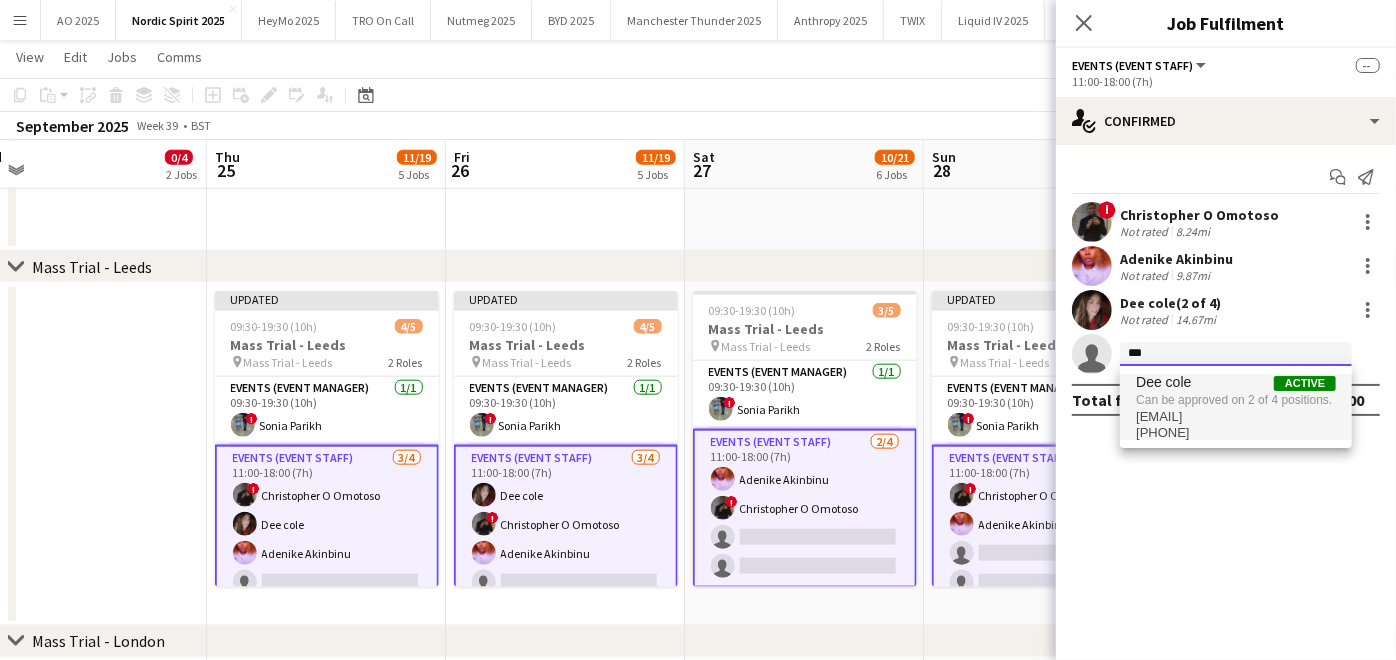 type on "***" 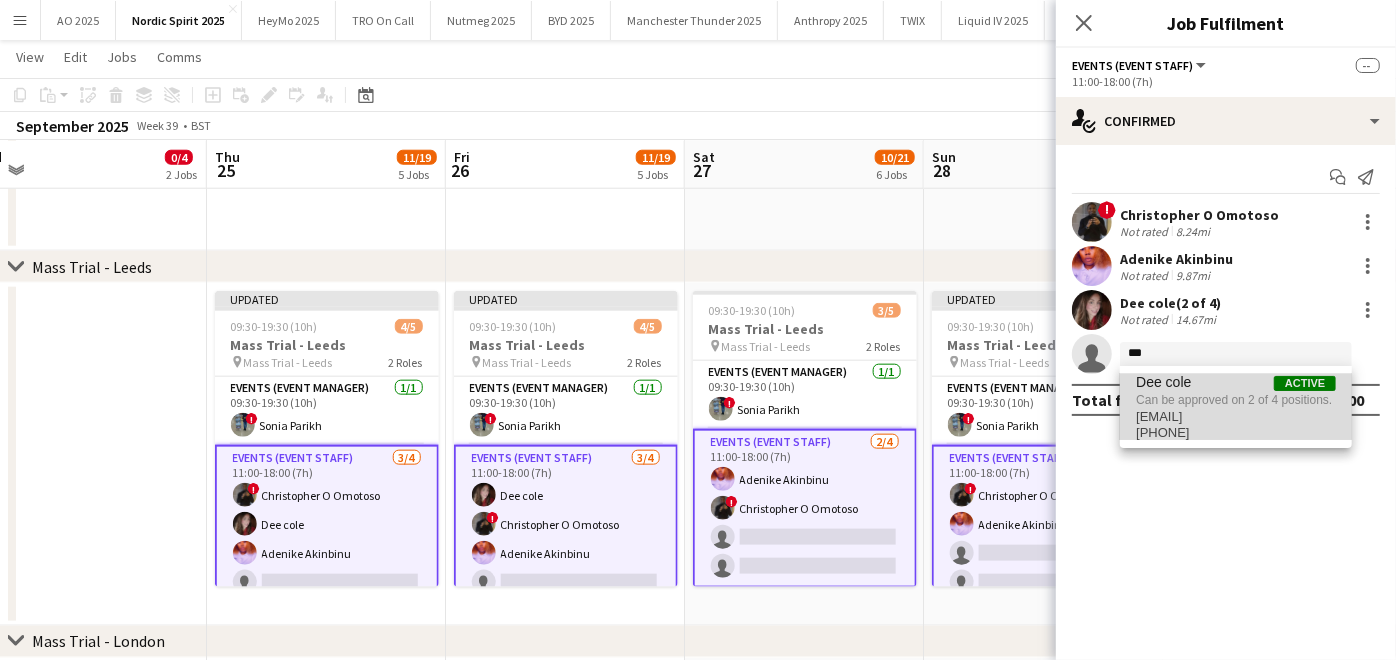 click on "Can be approved on 2 of 4 positions." at bounding box center [1236, 400] 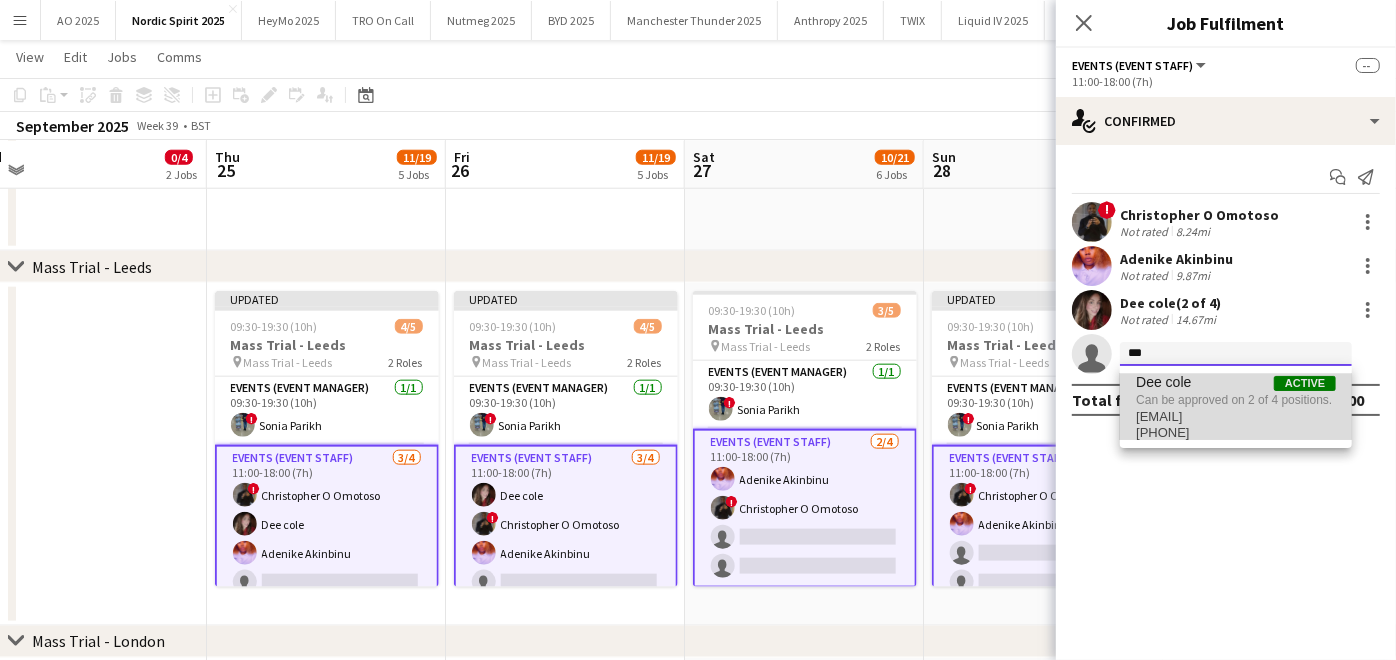 type 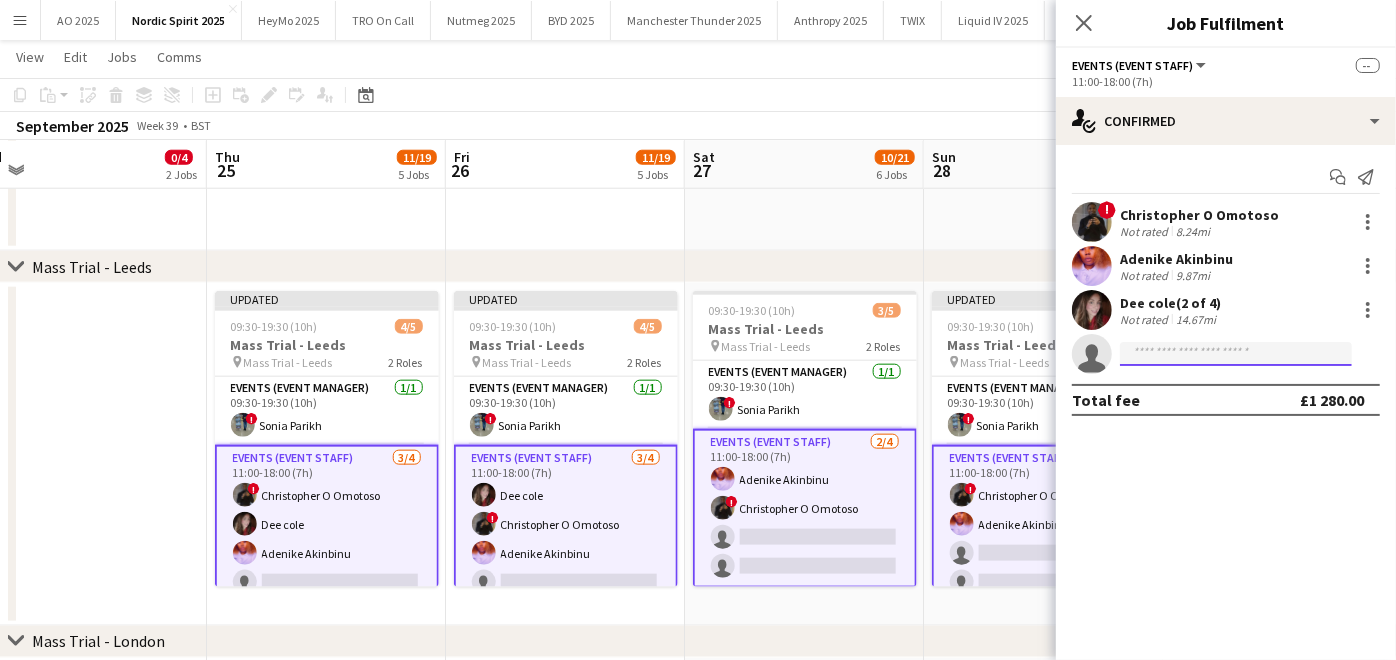 scroll, scrollTop: 0, scrollLeft: 0, axis: both 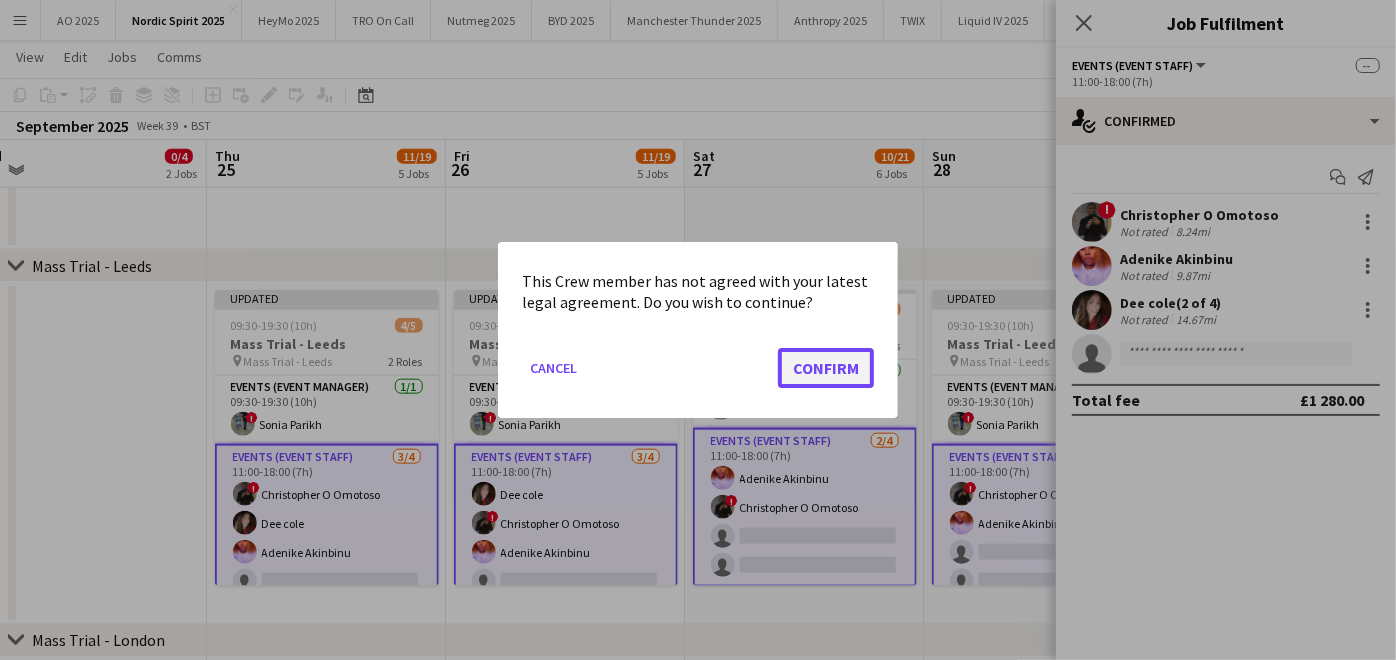 click on "Confirm" 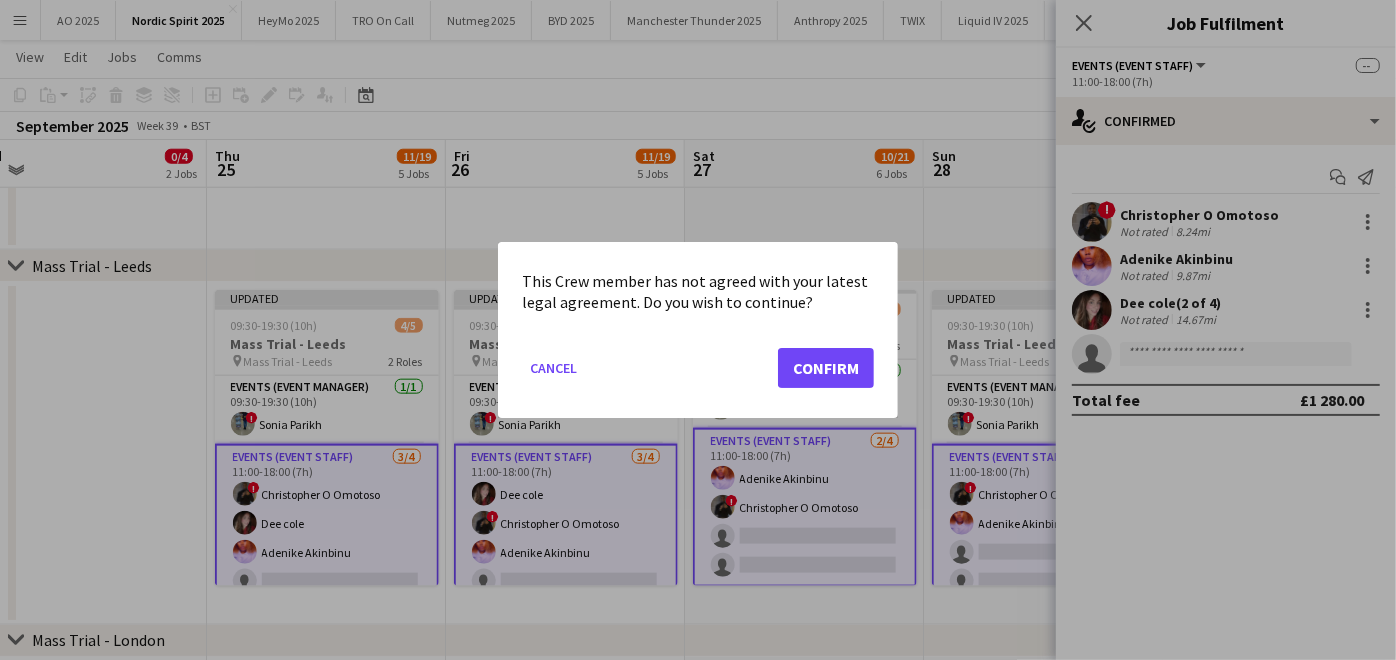 scroll, scrollTop: 1277, scrollLeft: 0, axis: vertical 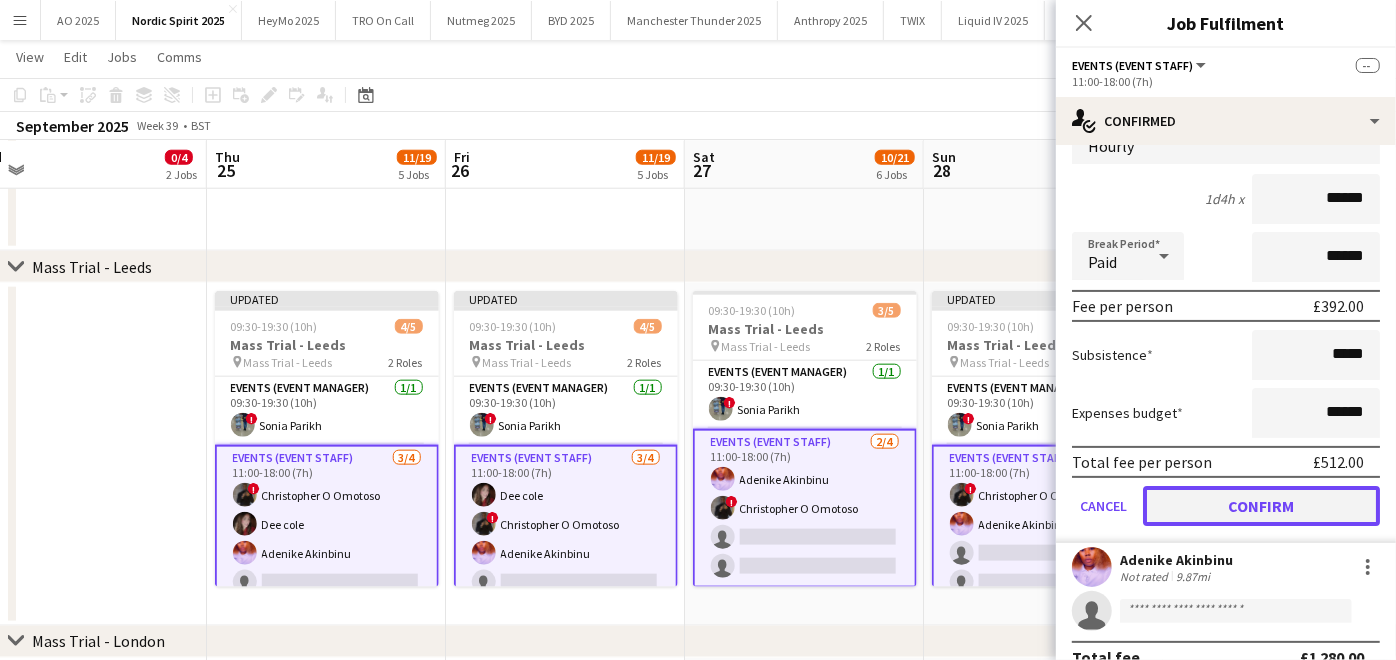 click on "Confirm" at bounding box center [1261, 506] 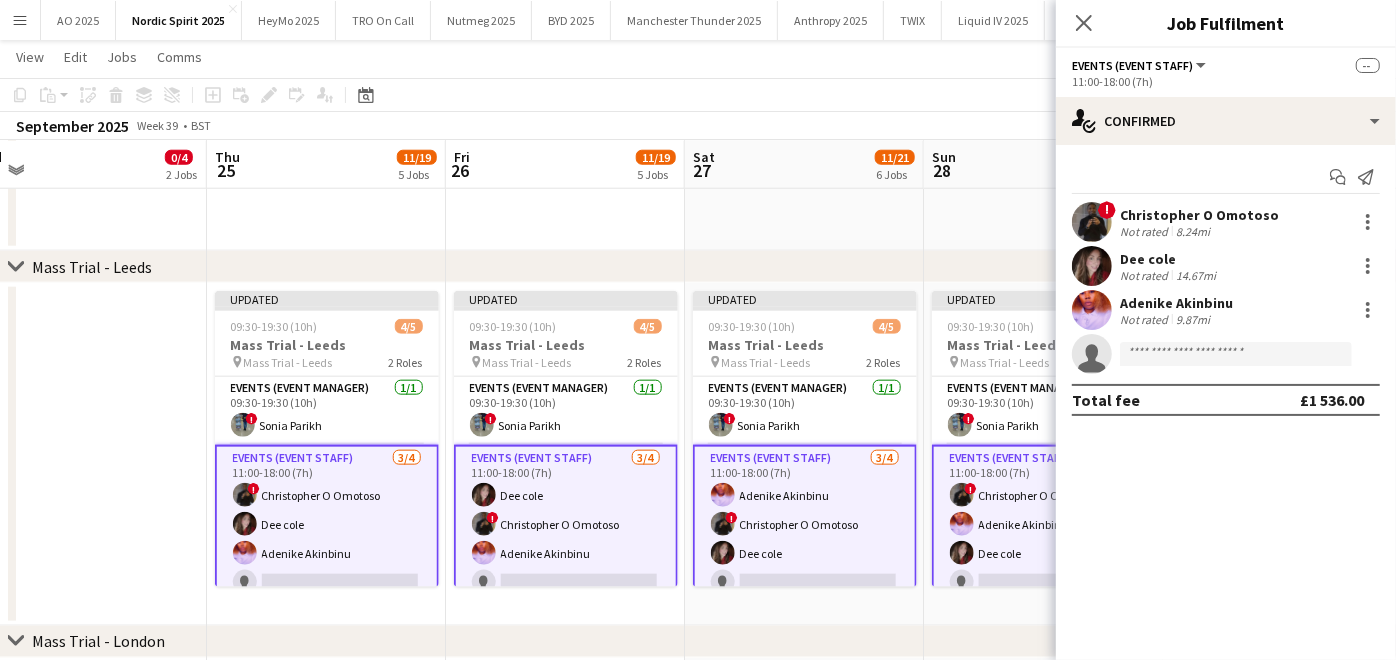 scroll, scrollTop: 0, scrollLeft: 0, axis: both 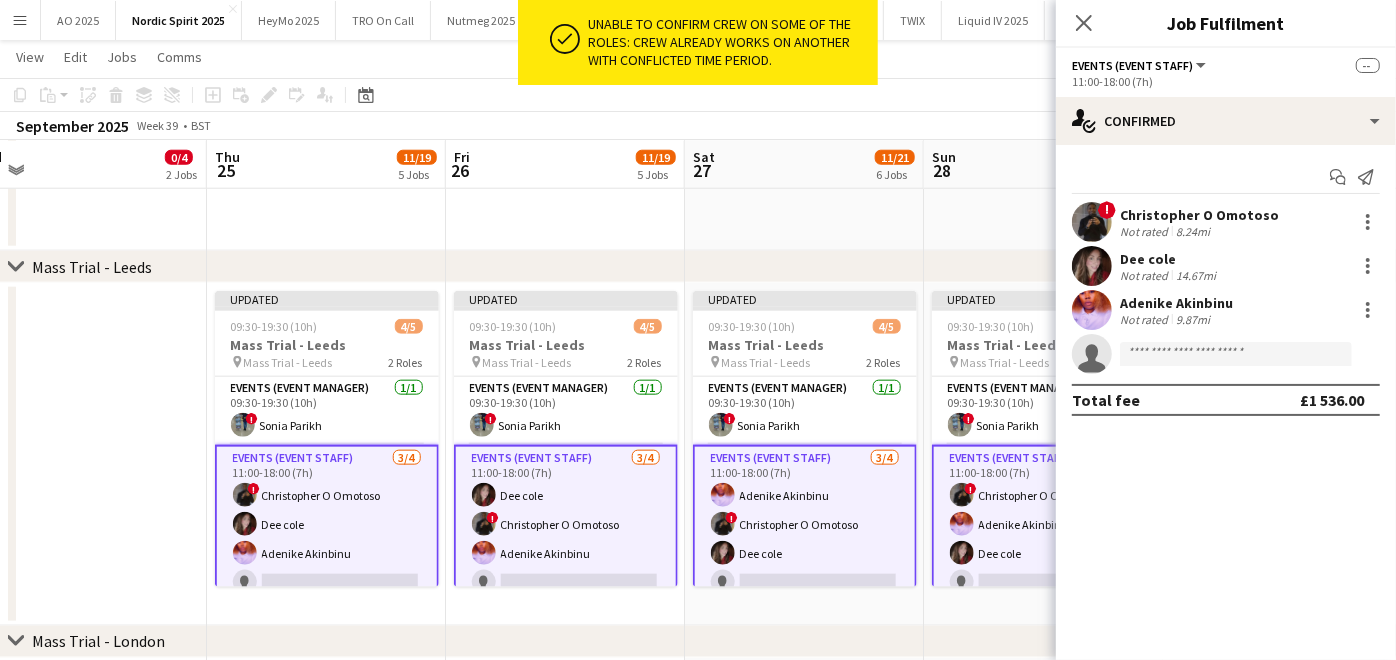 click on "Updated   09:30-19:30 (10h)    4/5   Mass Trial - Leeds
pin
Mass Trial - Leeds   2 Roles   Events (Event Manager)   1/1   09:30-19:30 (10h)
! [FIRST] [LAST]  Events (Event Staff)   3/4   11:00-18:00 (7h)
! [FIRST] [LAST] [FIRST] [LAST] [LAST]
single-neutral-actions" at bounding box center (1043, 454) 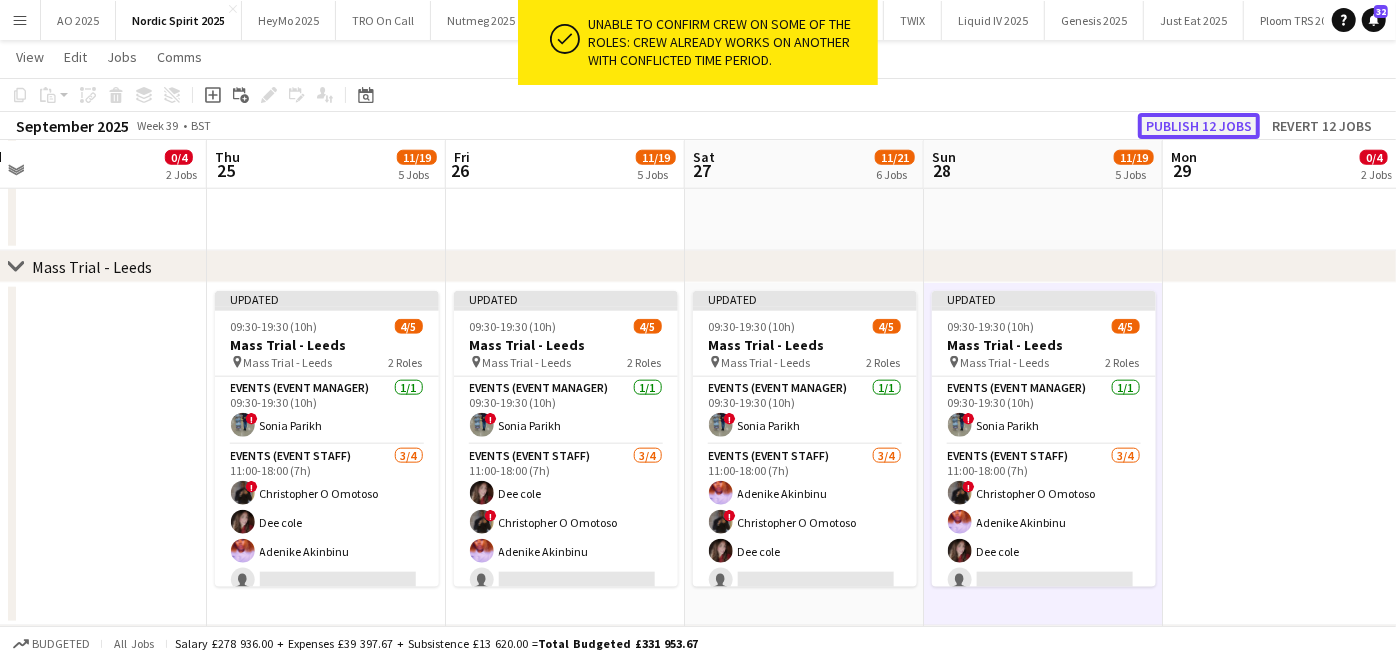 click on "Publish 12 jobs" 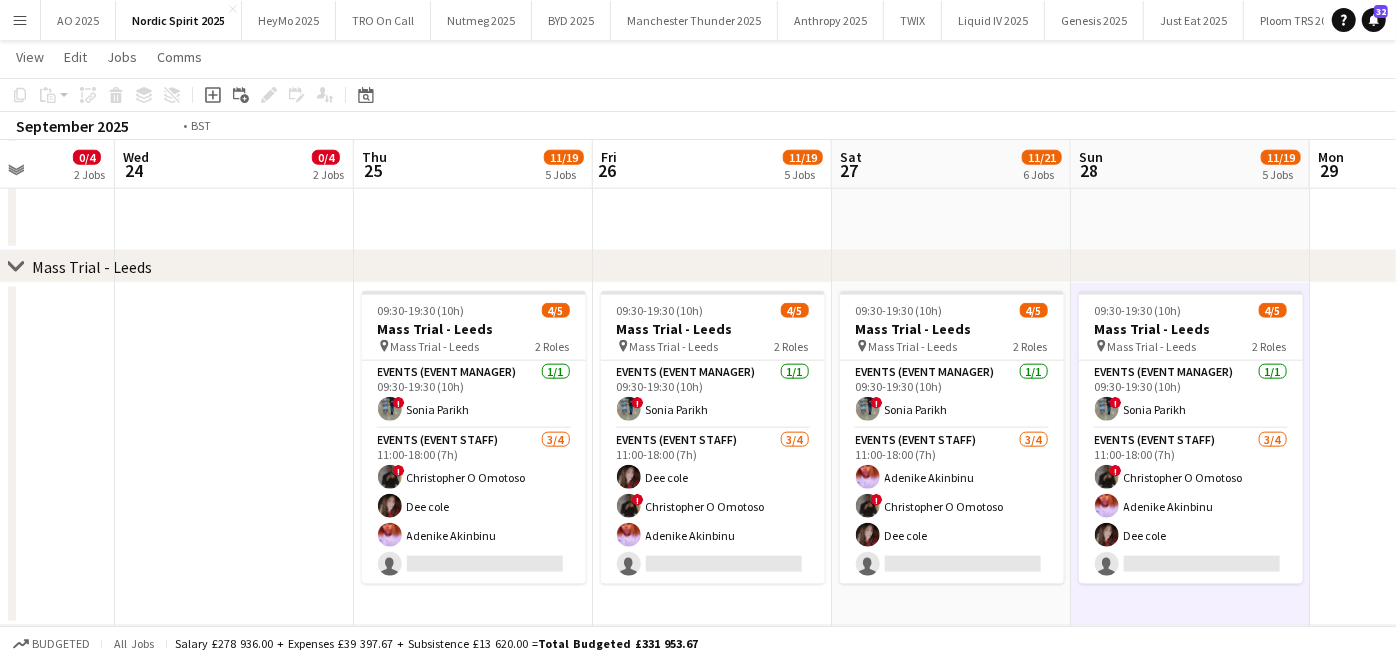 scroll, scrollTop: 0, scrollLeft: 449, axis: horizontal 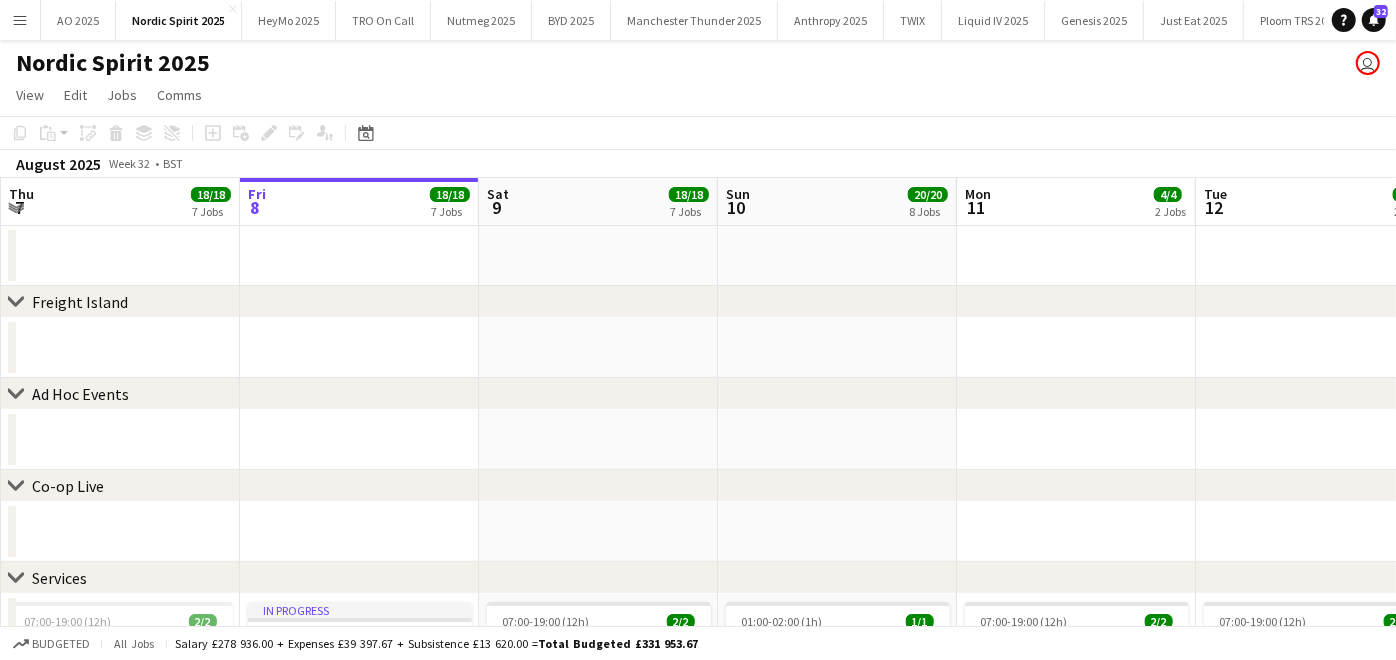 click on "Menu" at bounding box center (20, 20) 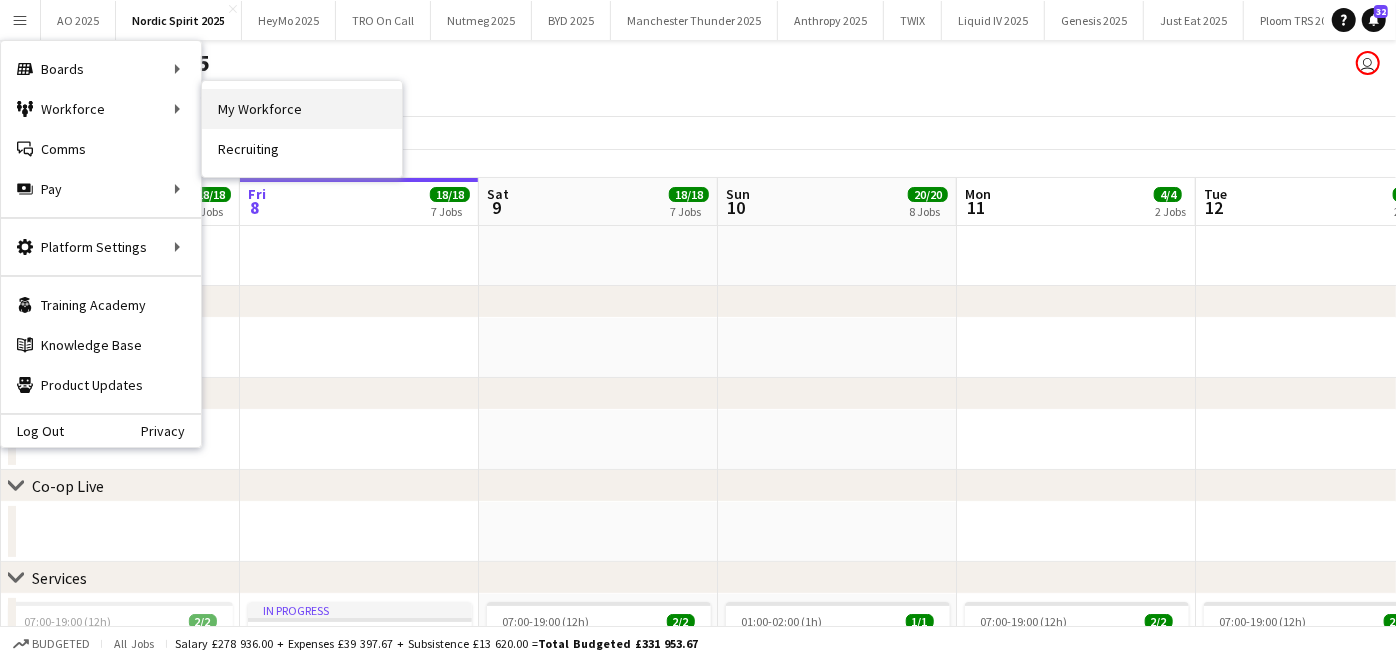 click on "My Workforce" at bounding box center (302, 109) 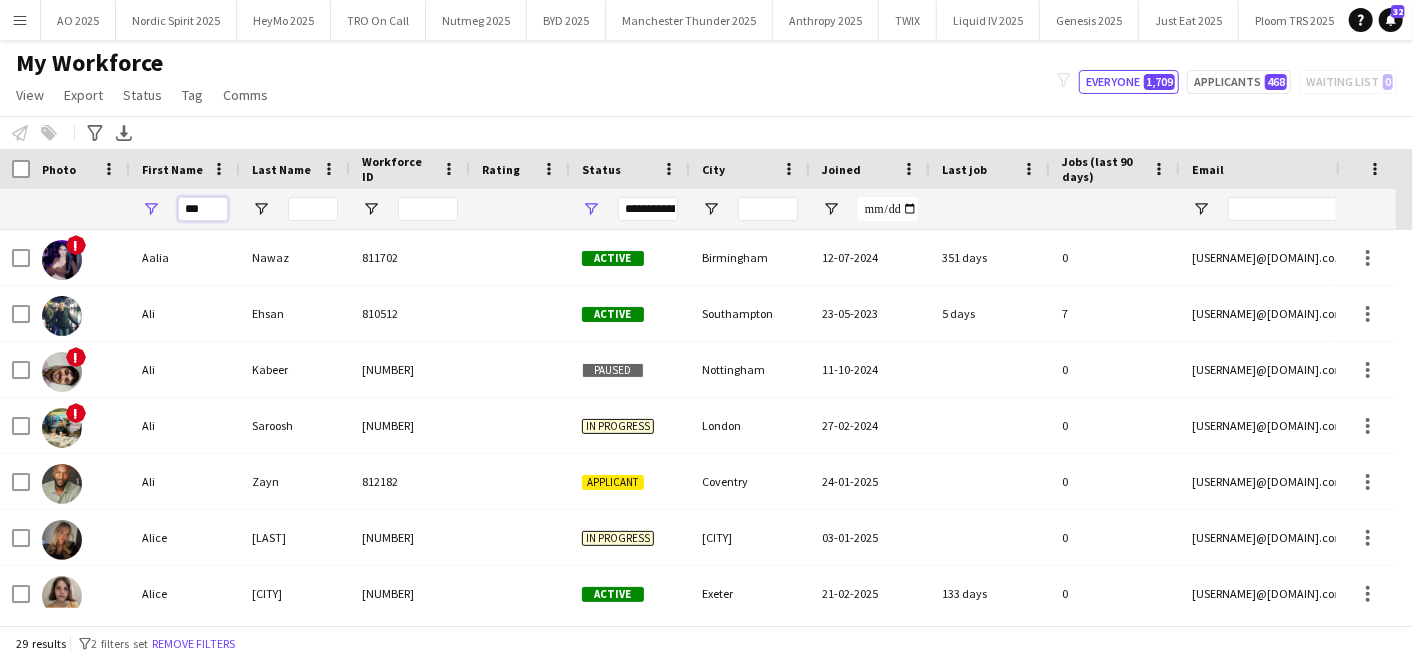 drag, startPoint x: 208, startPoint y: 215, endPoint x: 125, endPoint y: 203, distance: 83.86298 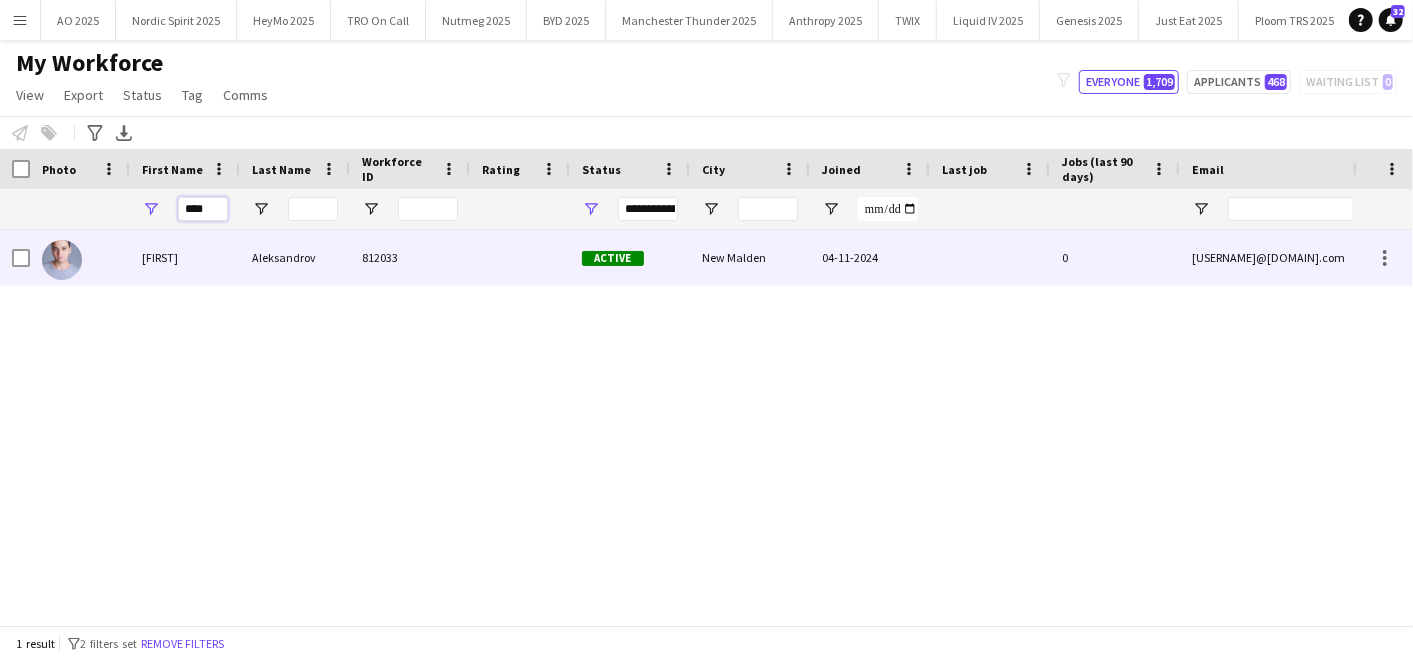 type on "****" 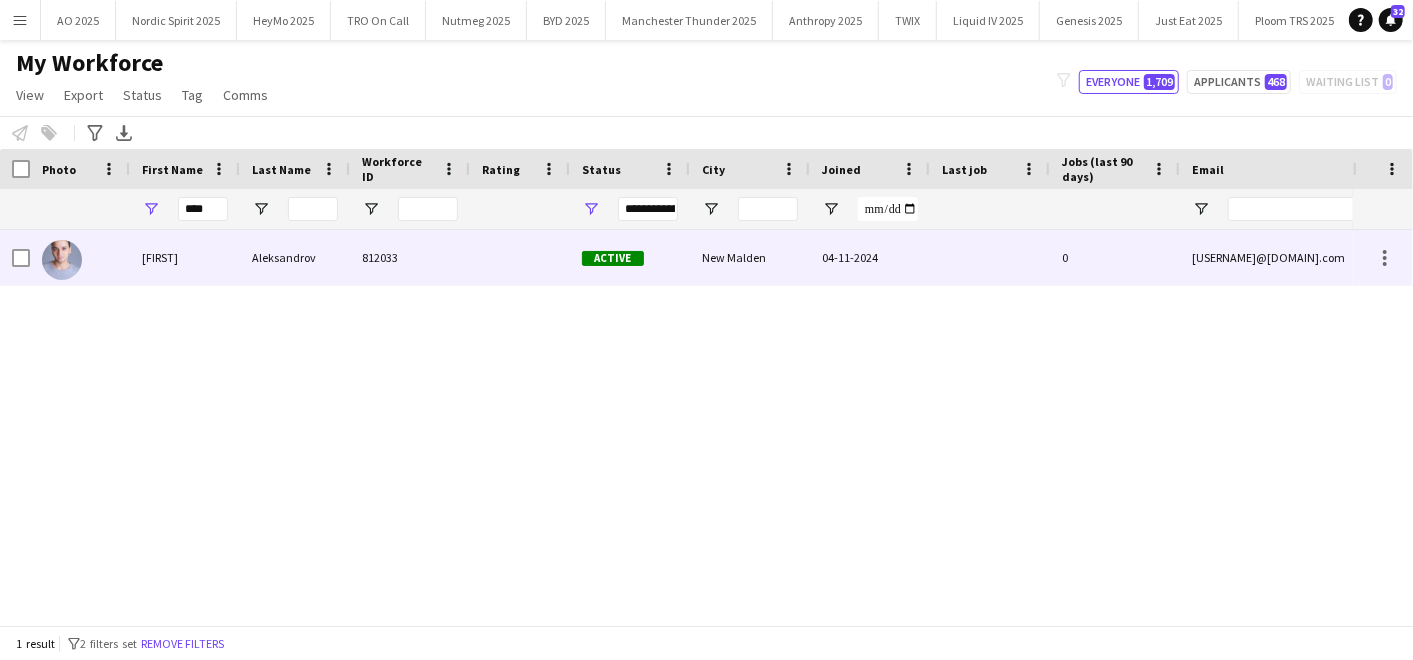 click on "Yani" at bounding box center (185, 257) 